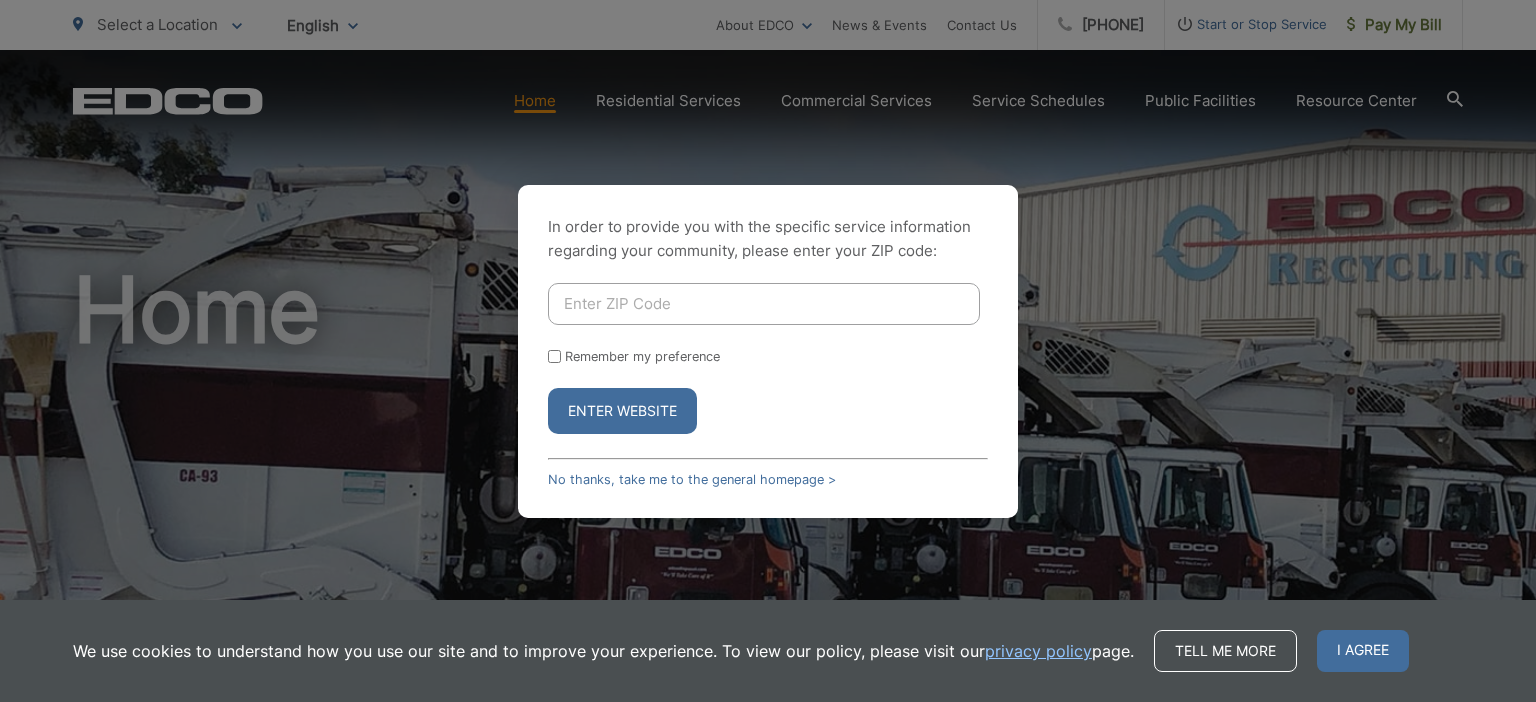 scroll, scrollTop: 0, scrollLeft: 0, axis: both 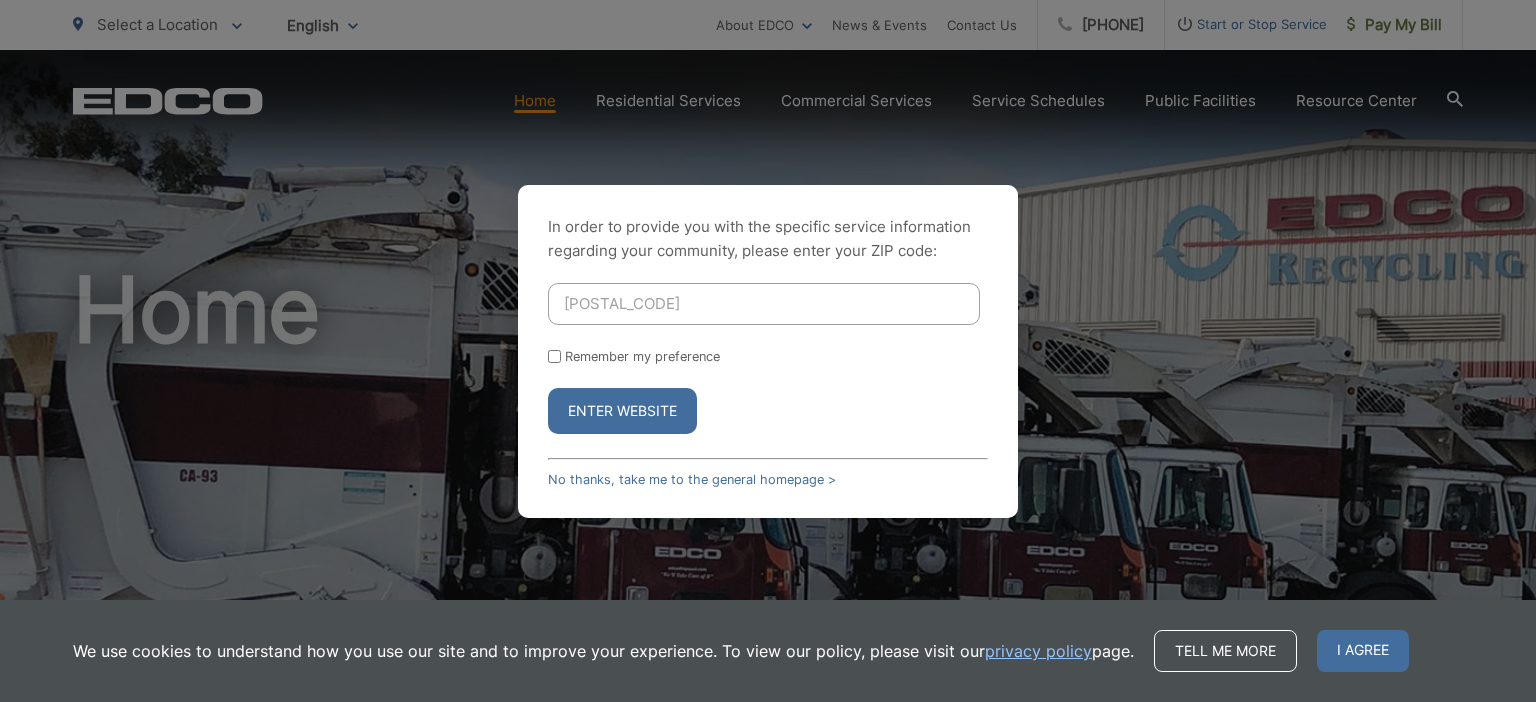 type on "92082" 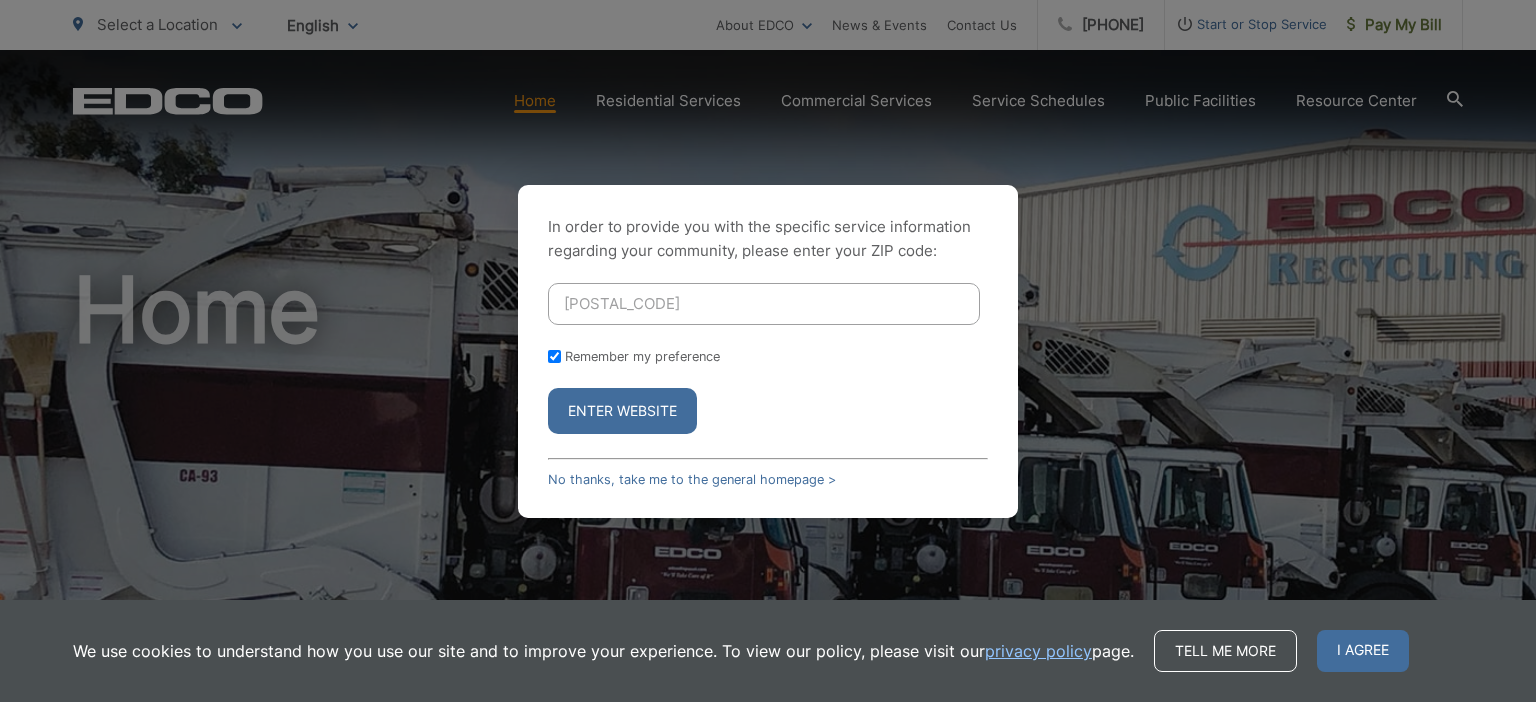 click on "In order to provide you with the specific service information regarding your community, please enter your ZIP code:
92082
Remember my preference
Enter Website
No thanks, take me to the general homepage >" at bounding box center [768, 351] 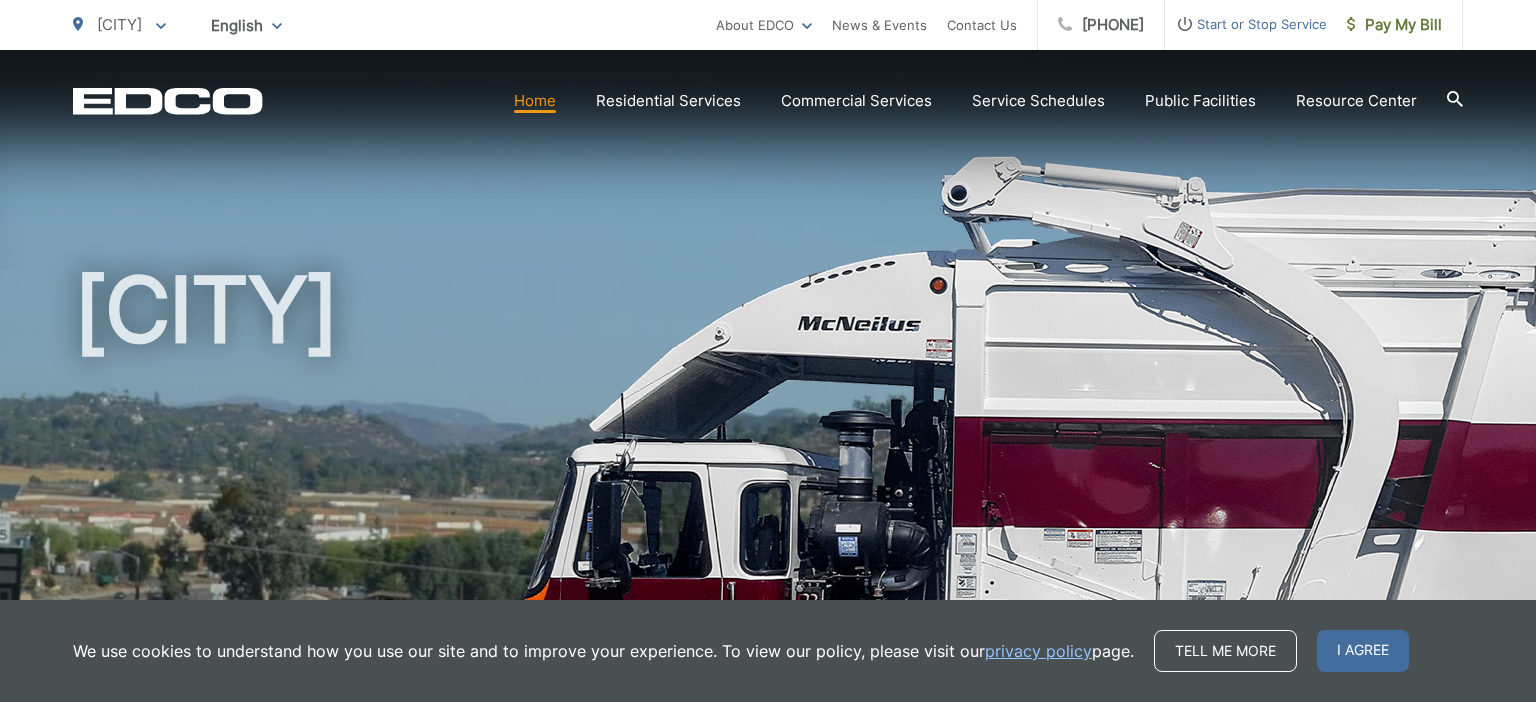 scroll, scrollTop: 0, scrollLeft: 0, axis: both 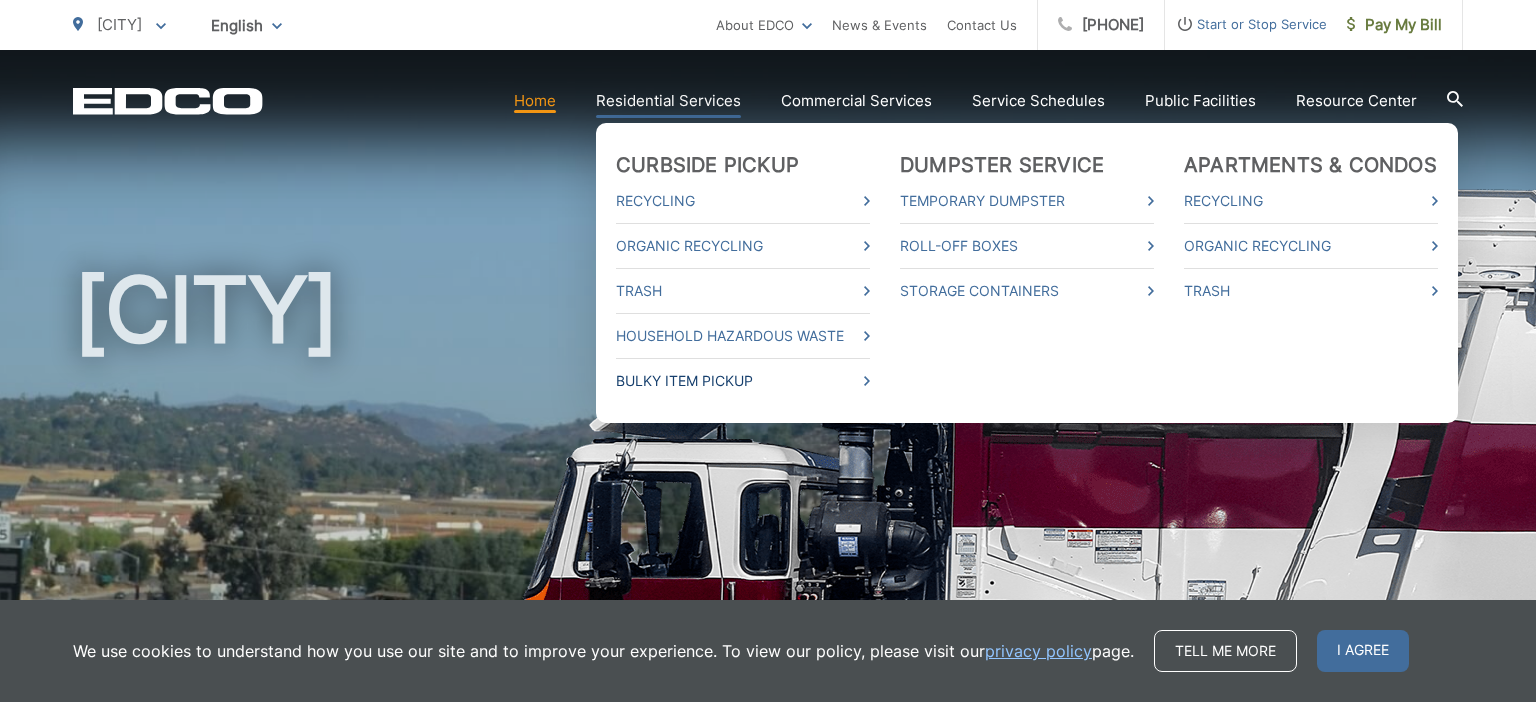 click on "Bulky Item Pickup" at bounding box center [743, 381] 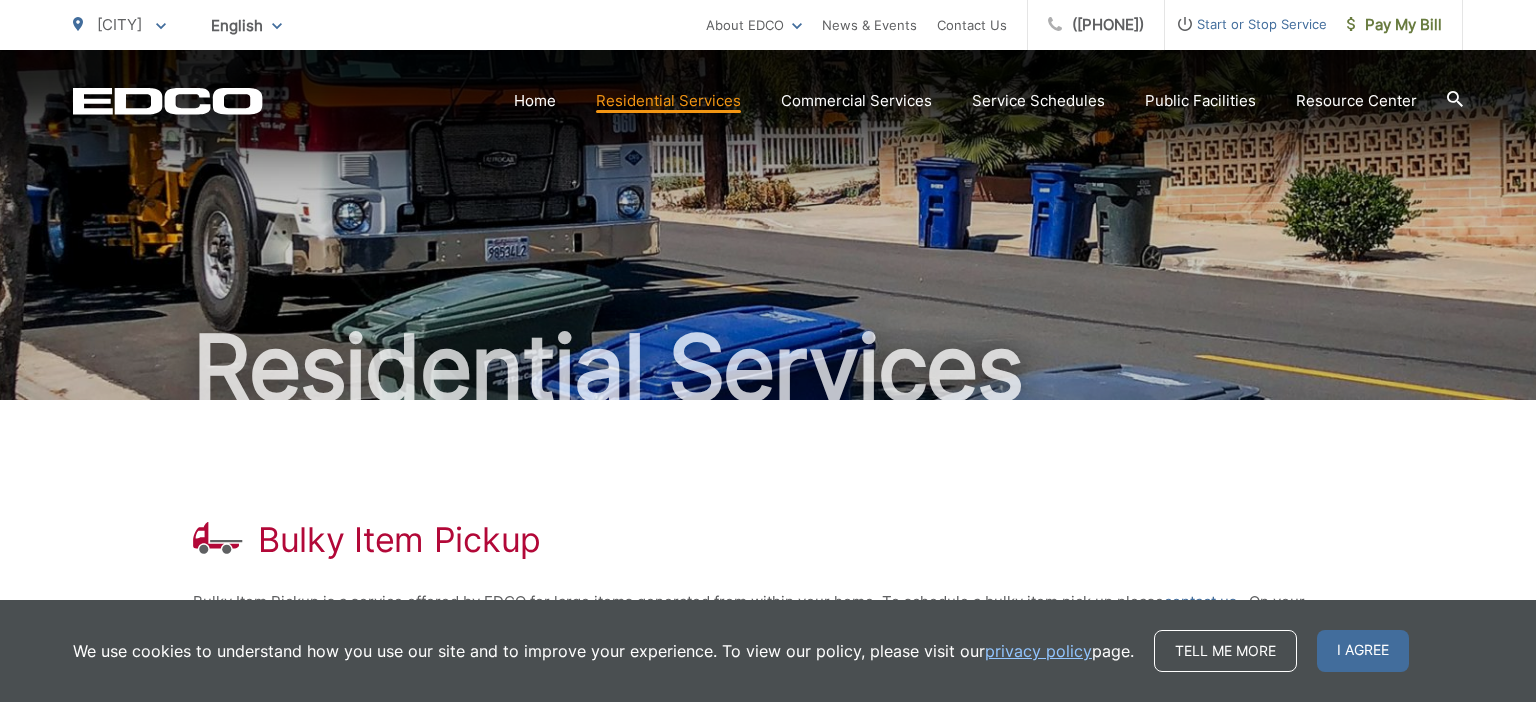 scroll, scrollTop: 0, scrollLeft: 0, axis: both 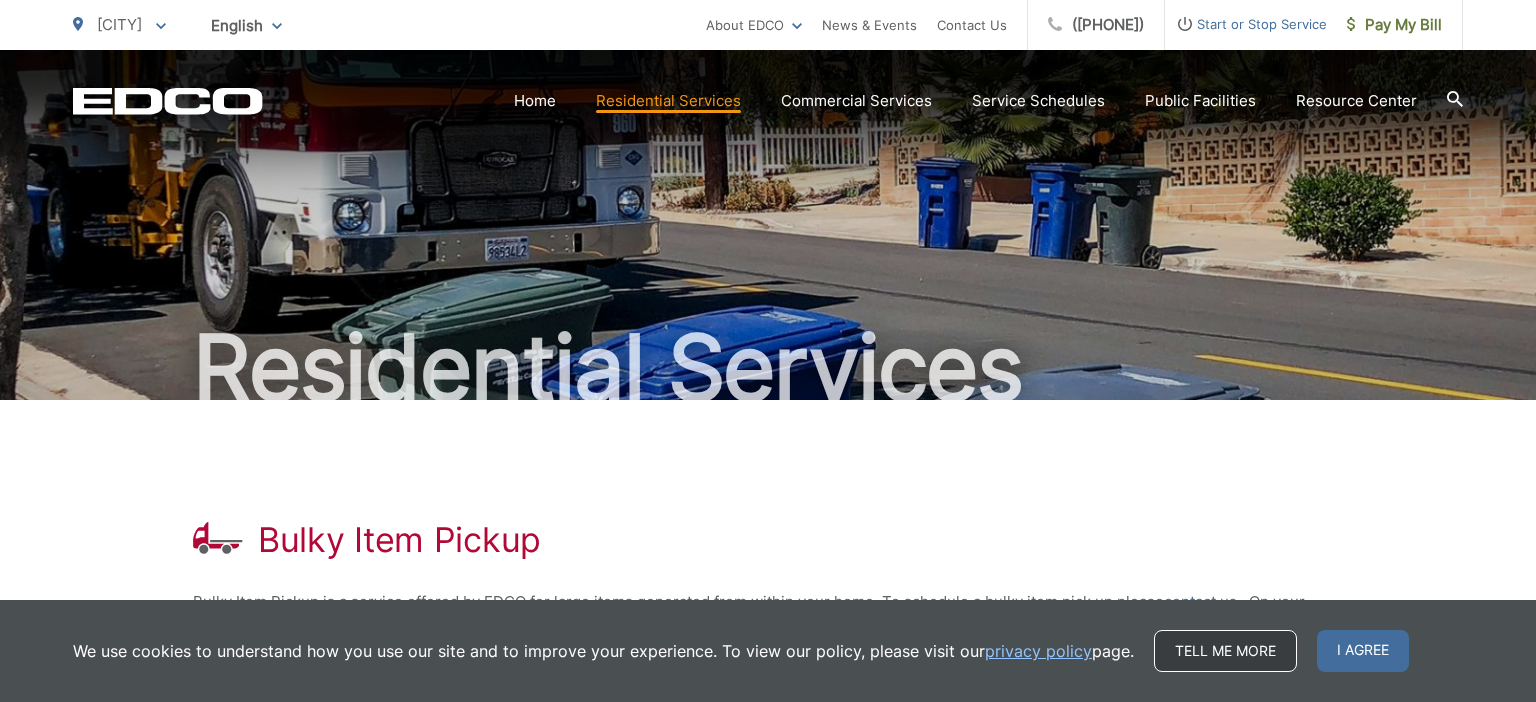 click on "Tell me more" at bounding box center (1225, 651) 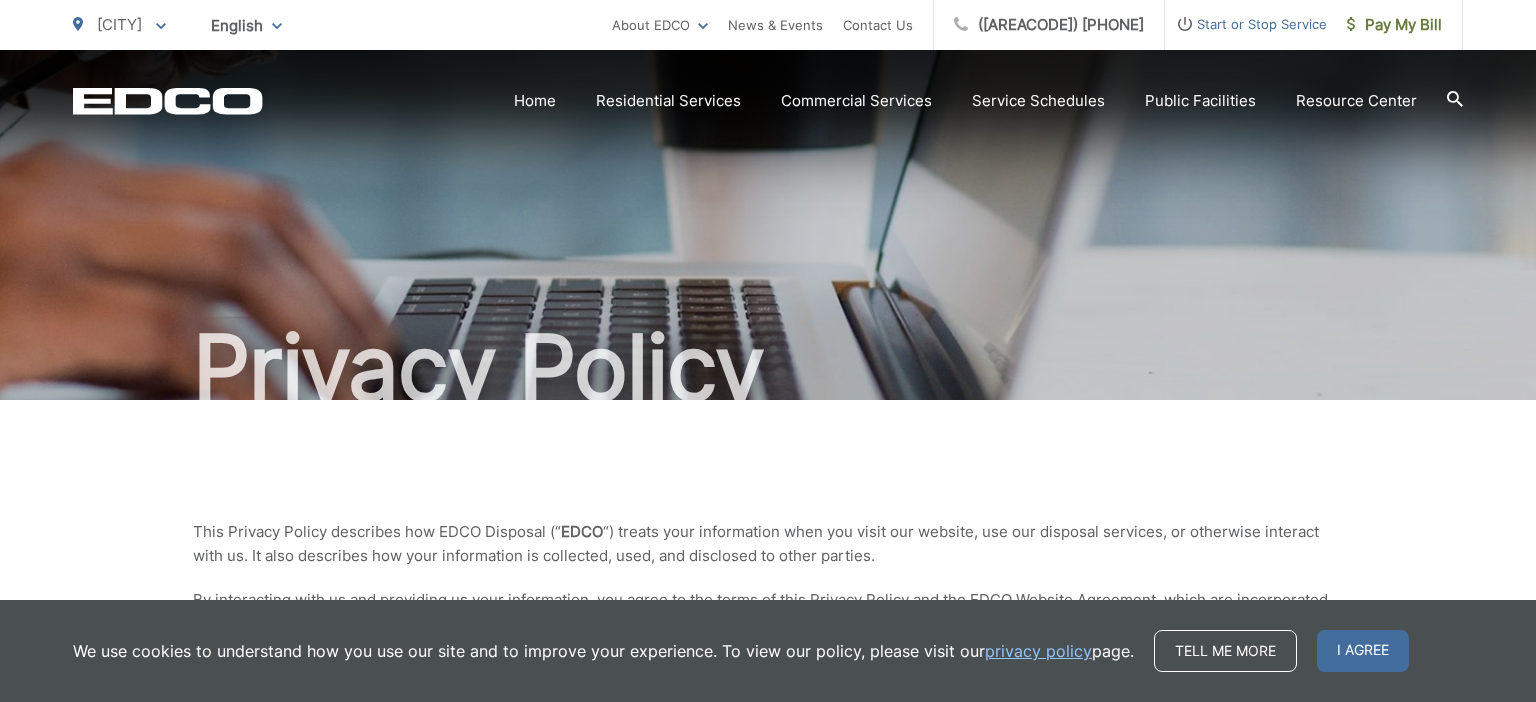 scroll, scrollTop: 0, scrollLeft: 0, axis: both 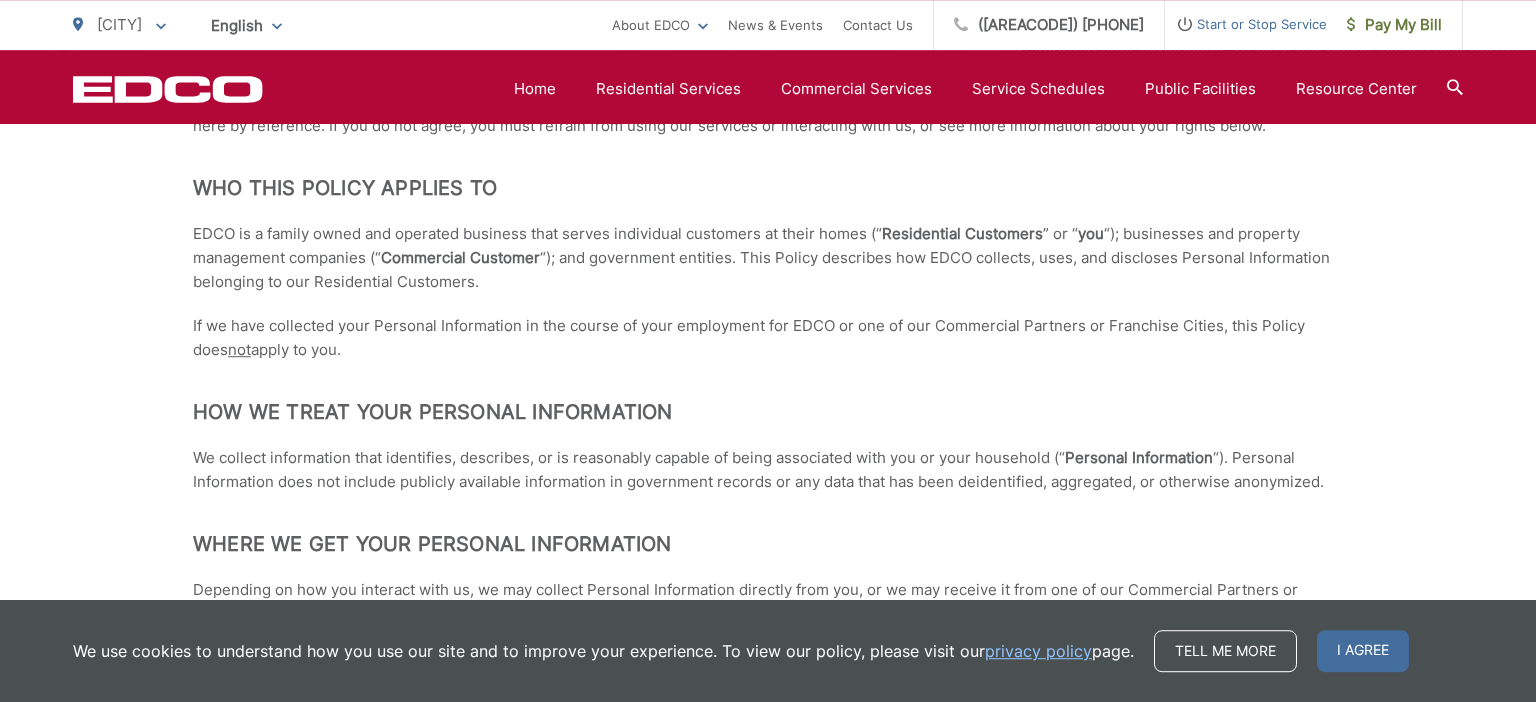 click on "This Privacy Policy describes how EDCO Disposal (“ EDCO “) treats your information when you visit our website, use our disposal services, or otherwise interact with us. It also describes how your information is collected, used, and disclosed to other parties.
By interacting with us and providing us your information, you agree to the terms of this Privacy Policy and the EDCO Website Agreement, which are incorporated here by reference. If you do not agree, you must refrain from using our services or interacting with us, or see more information about your rights below.
Who This Policy Applies To
EDCO is a family owned and operated business that serves individual customers at their homes (“ Residential Customers ” or “ you “); businesses and property management companies (“ Commercial Customer “); and government entities. This Policy describes how EDCO collects, uses, and discloses Personal Information belonging to our Residential Customers.
not  apply to you." at bounding box center (768, 4469) 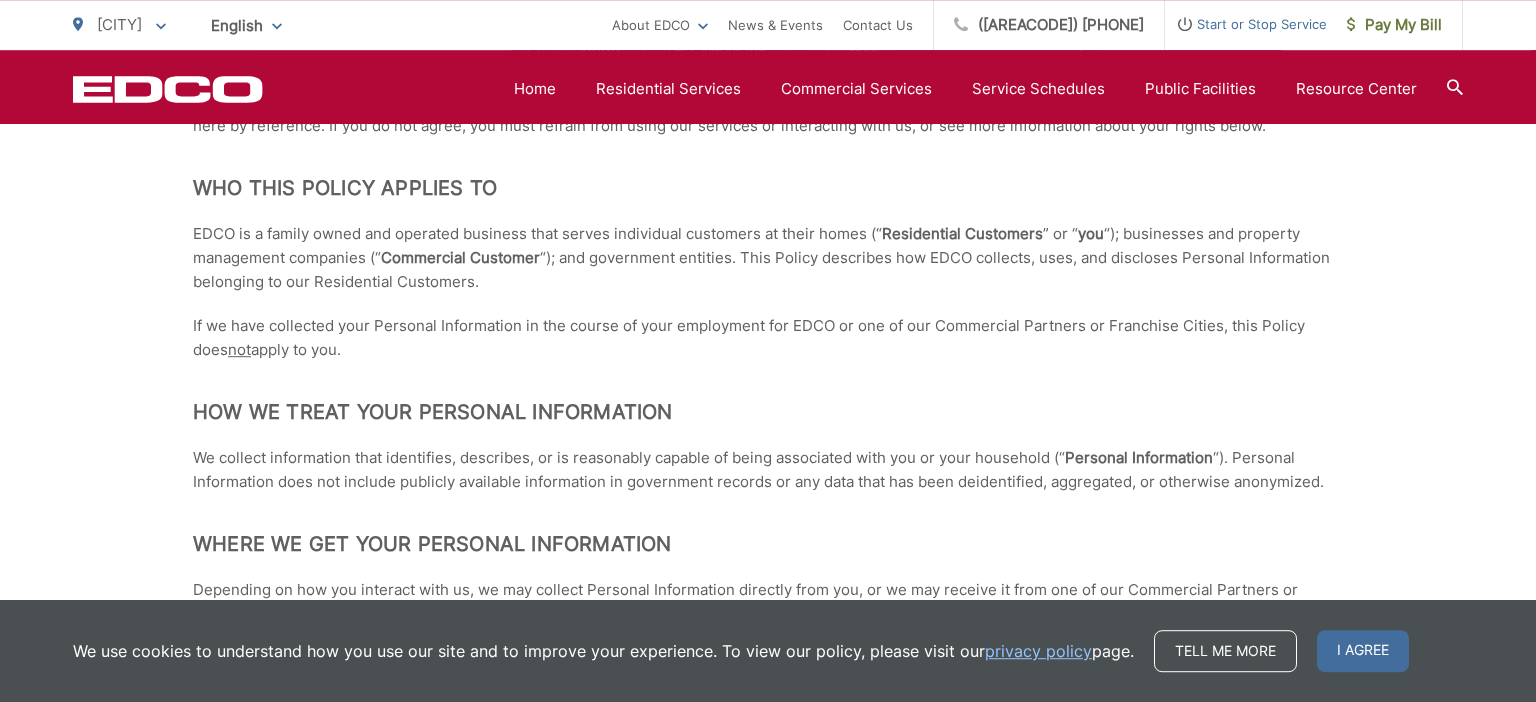 click on "This Privacy Policy describes how EDCO Disposal (“ EDCO “) treats your information when you visit our website, use our disposal services, or otherwise interact with us. It also describes how your information is collected, used, and disclosed to other parties.
By interacting with us and providing us your information, you agree to the terms of this Privacy Policy and the EDCO Website Agreement, which are incorporated here by reference. If you do not agree, you must refrain from using our services or interacting with us, or see more information about your rights below.
Who This Policy Applies To
EDCO is a family owned and operated business that serves individual customers at their homes (“ Residential Customers ” or “ you “); businesses and property management companies (“ Commercial Customer “); and government entities. This Policy describes how EDCO collects, uses, and discloses Personal Information belonging to our Residential Customers.
not" at bounding box center [768, 4469] 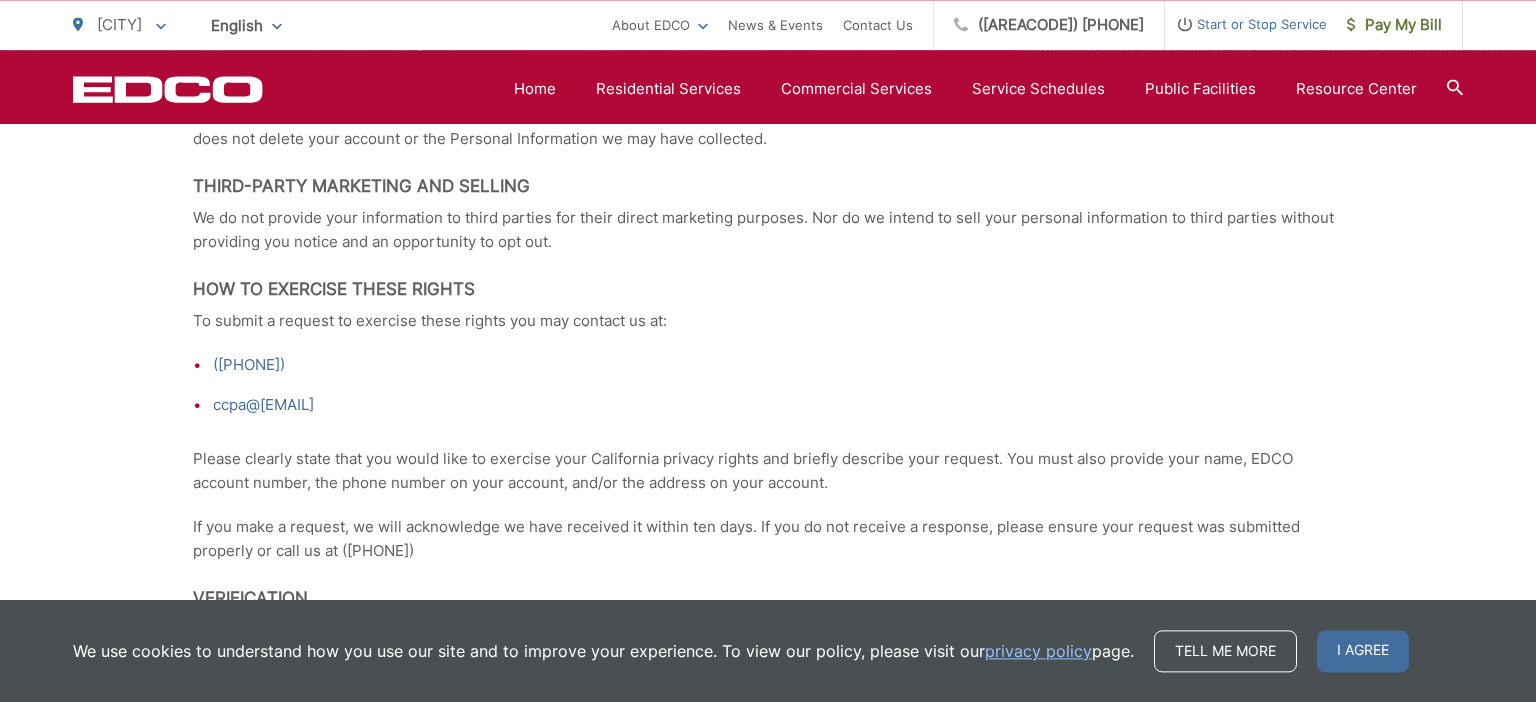 scroll, scrollTop: 3215, scrollLeft: 0, axis: vertical 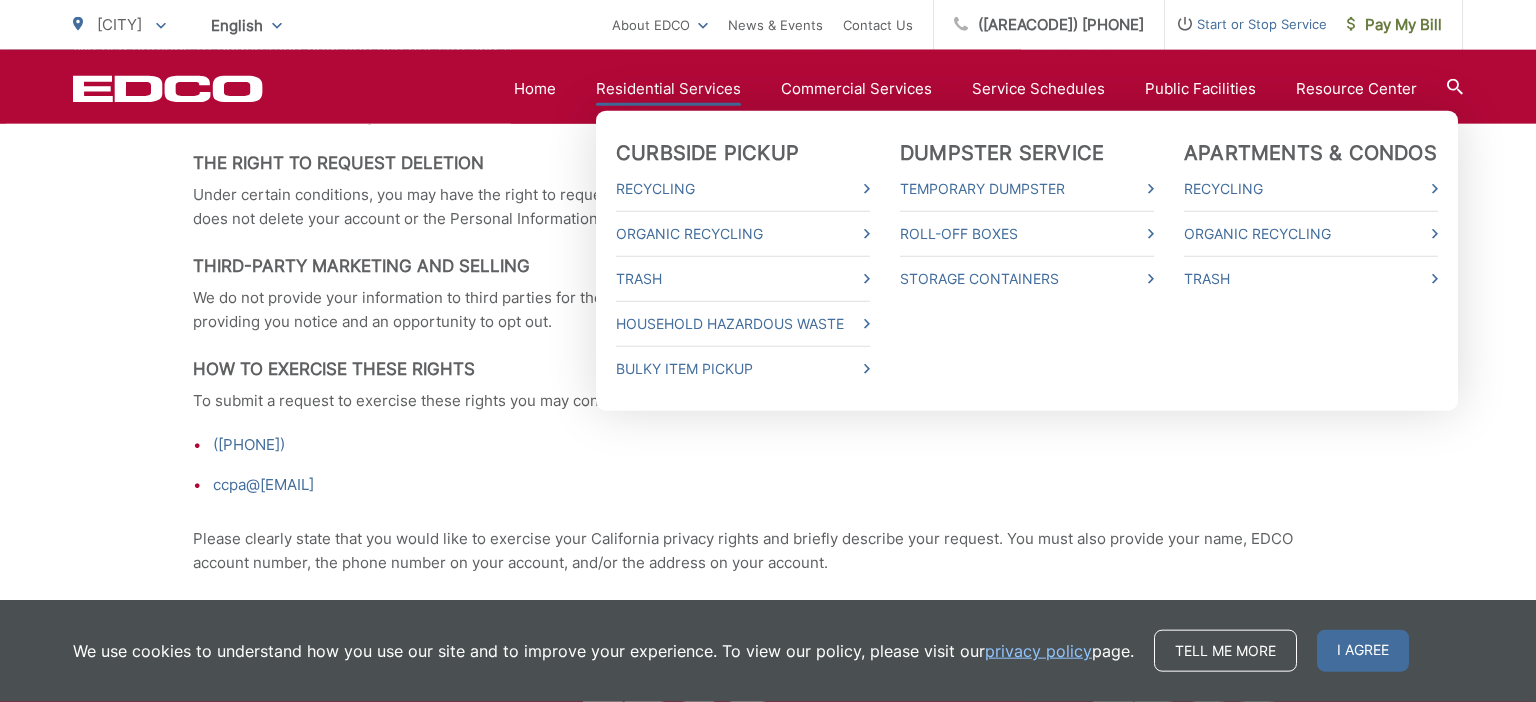 click on "Residential Services" at bounding box center (668, 89) 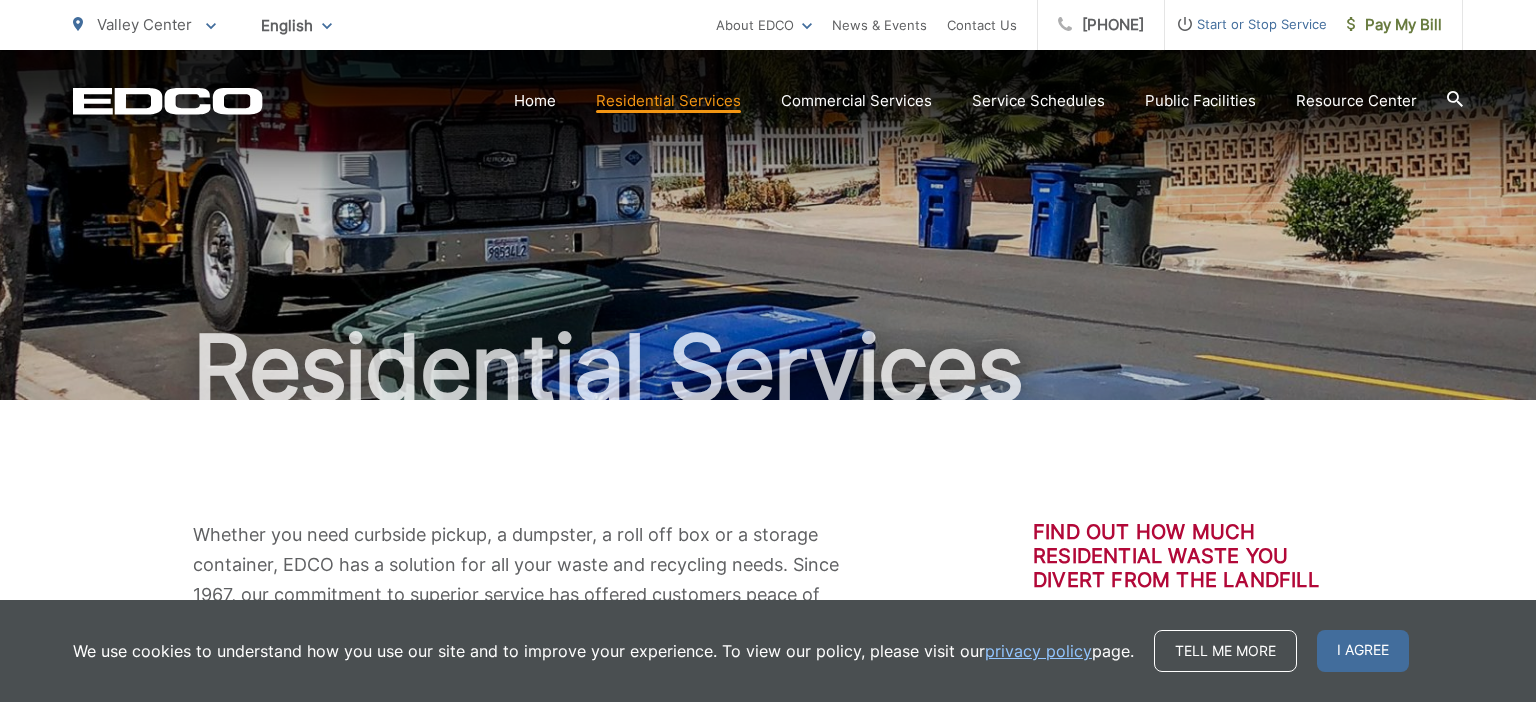 scroll, scrollTop: 0, scrollLeft: 0, axis: both 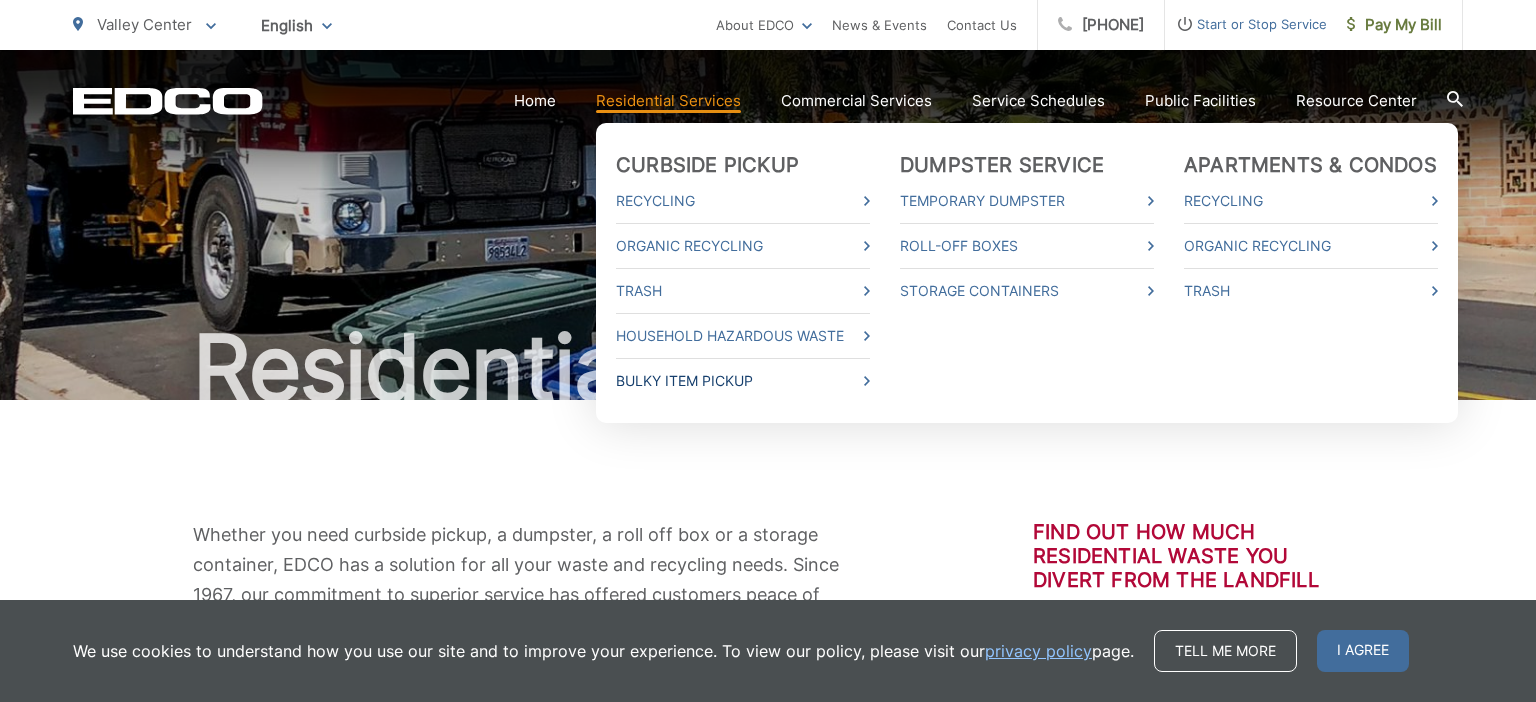 click on "Bulky Item Pickup" at bounding box center [743, 381] 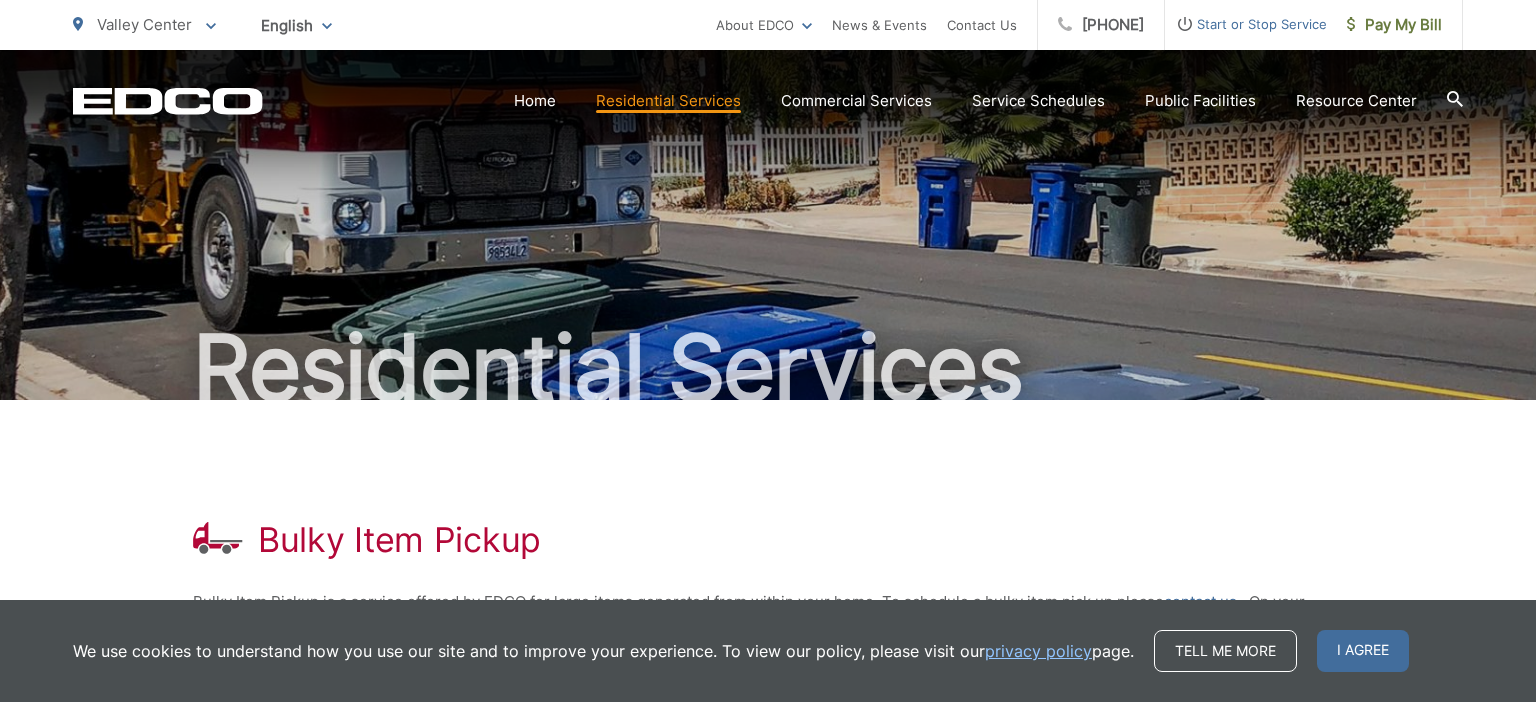 scroll, scrollTop: 0, scrollLeft: 0, axis: both 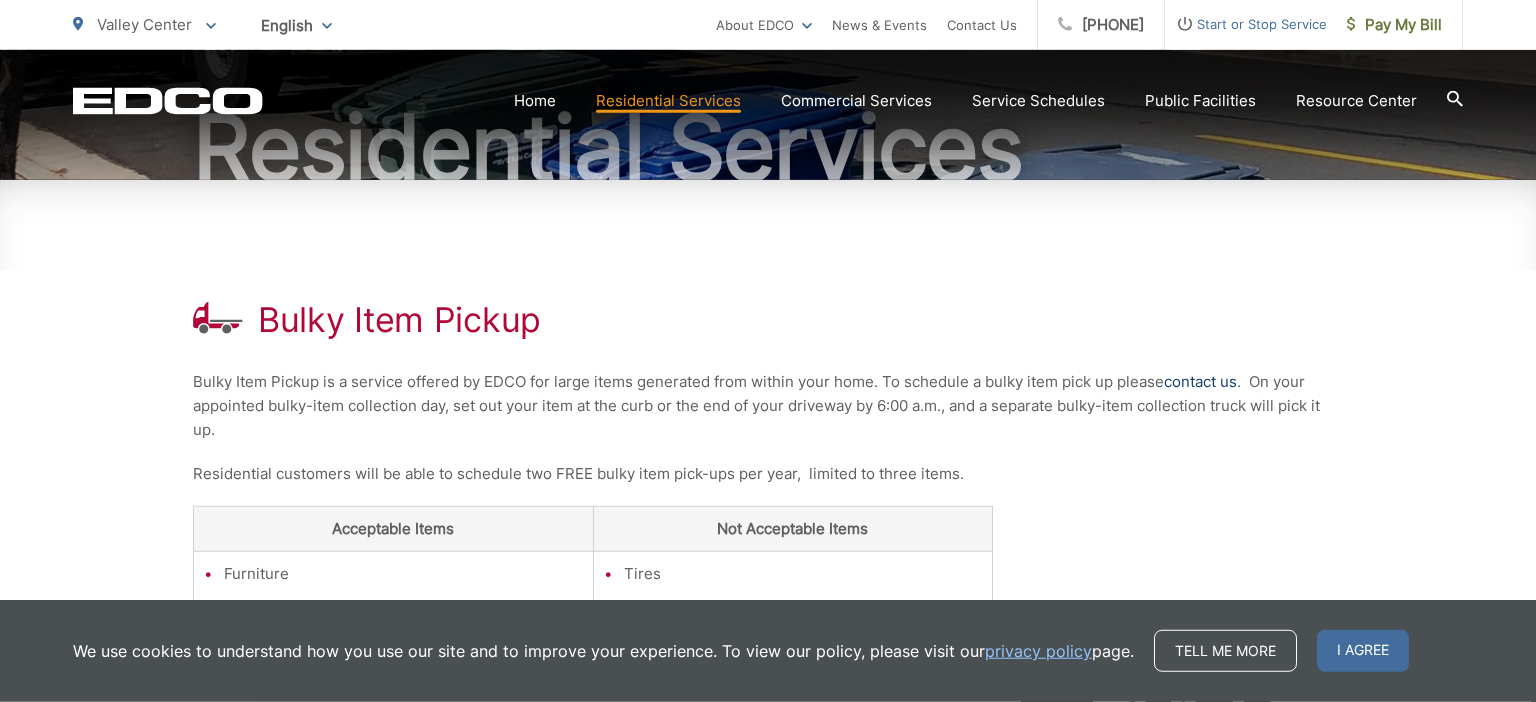 click on "contact us" at bounding box center (1200, 382) 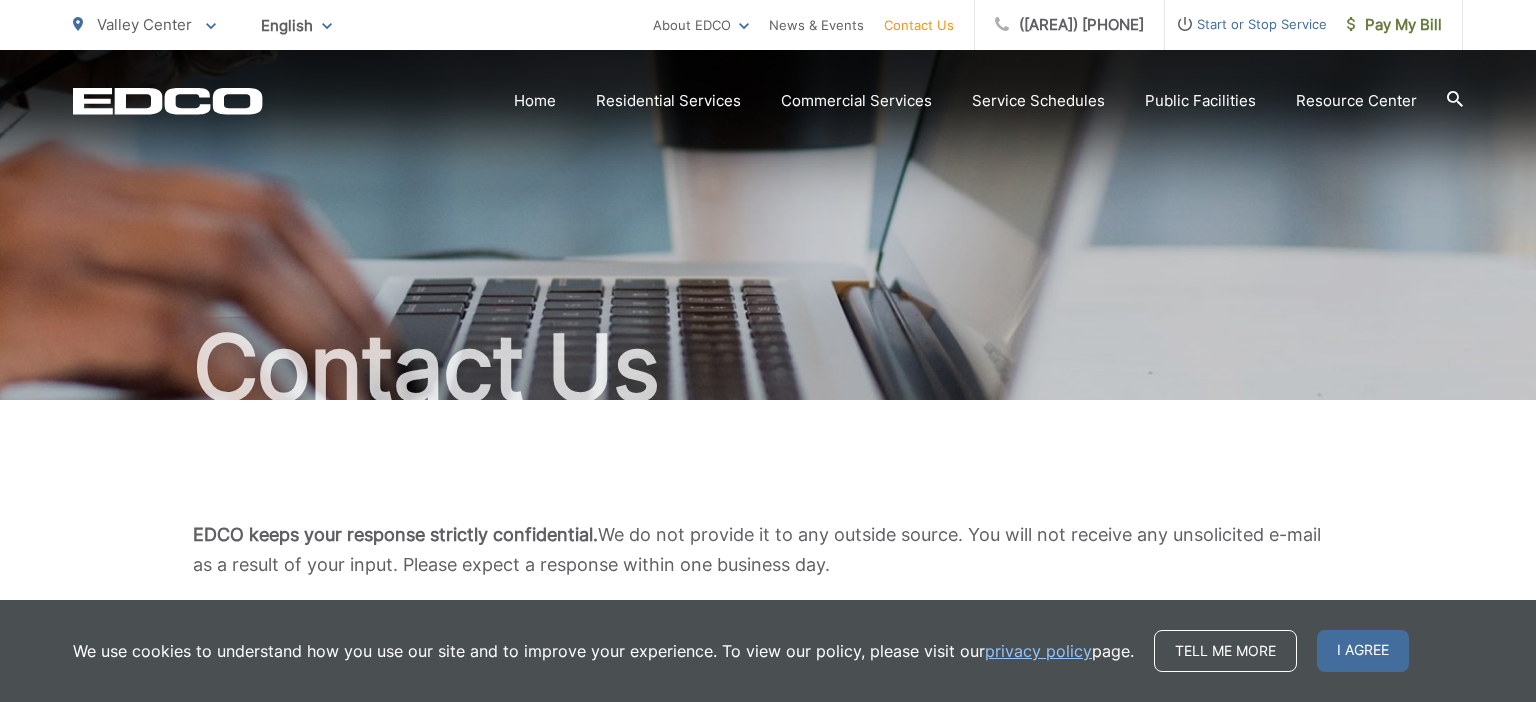 scroll, scrollTop: 0, scrollLeft: 0, axis: both 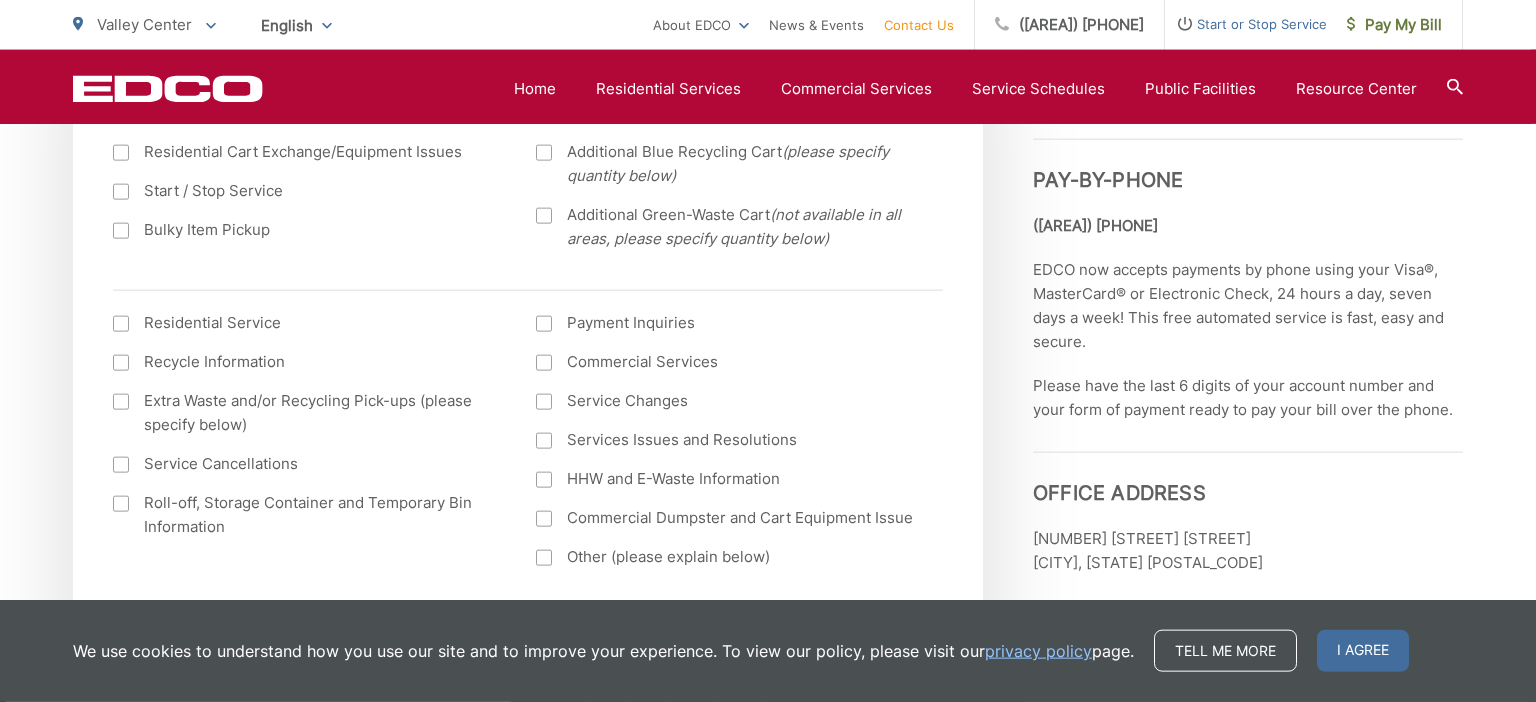 click at bounding box center (121, 231) 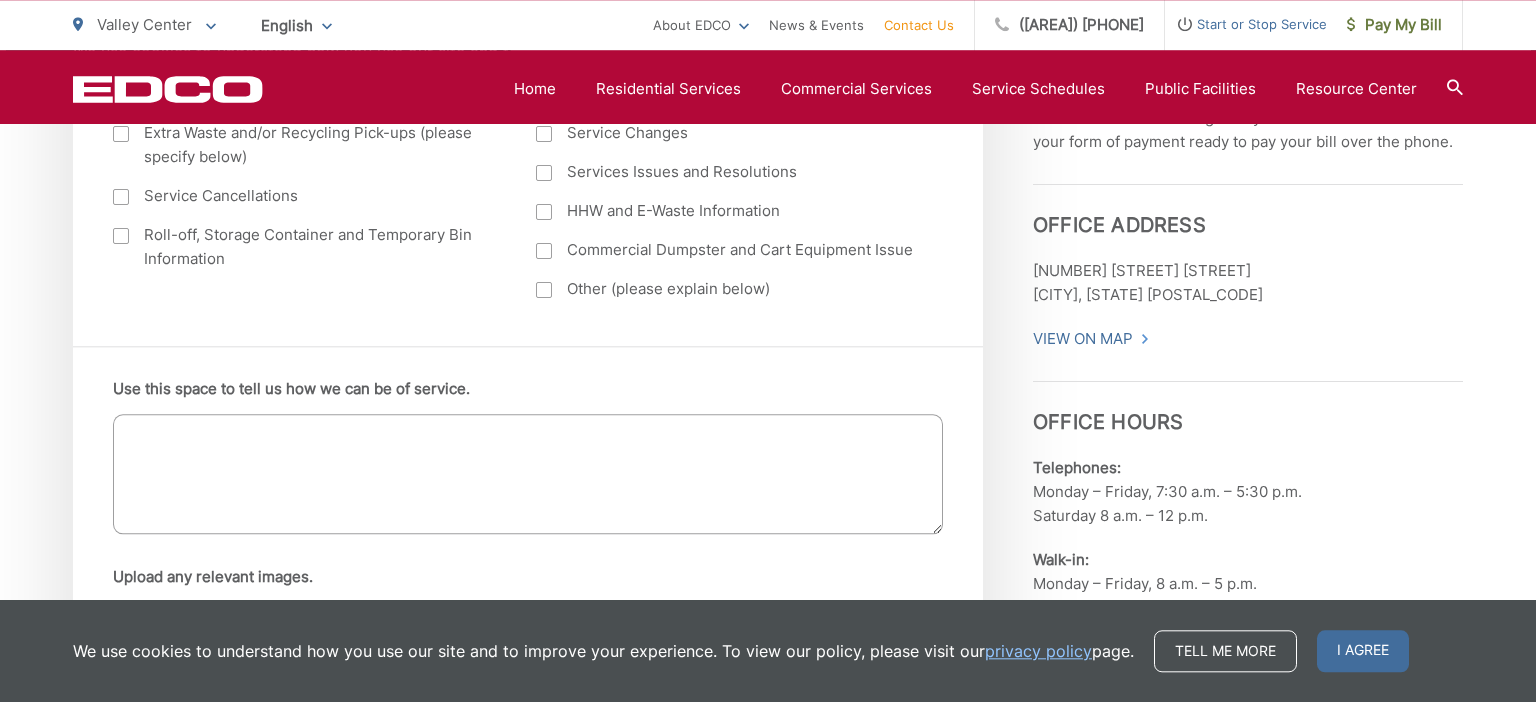 scroll, scrollTop: 1119, scrollLeft: 0, axis: vertical 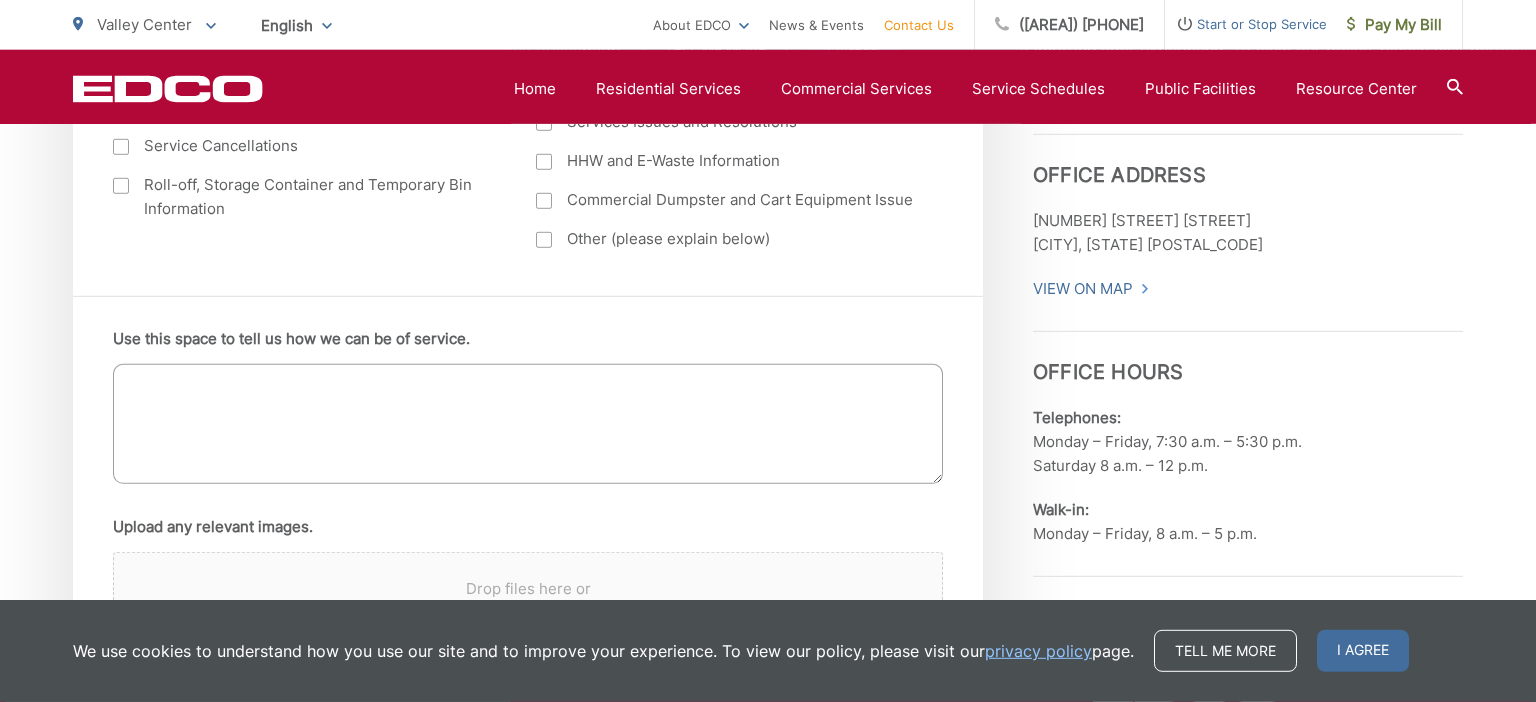 click on "Use this space to tell us how we can be of service." at bounding box center (528, 424) 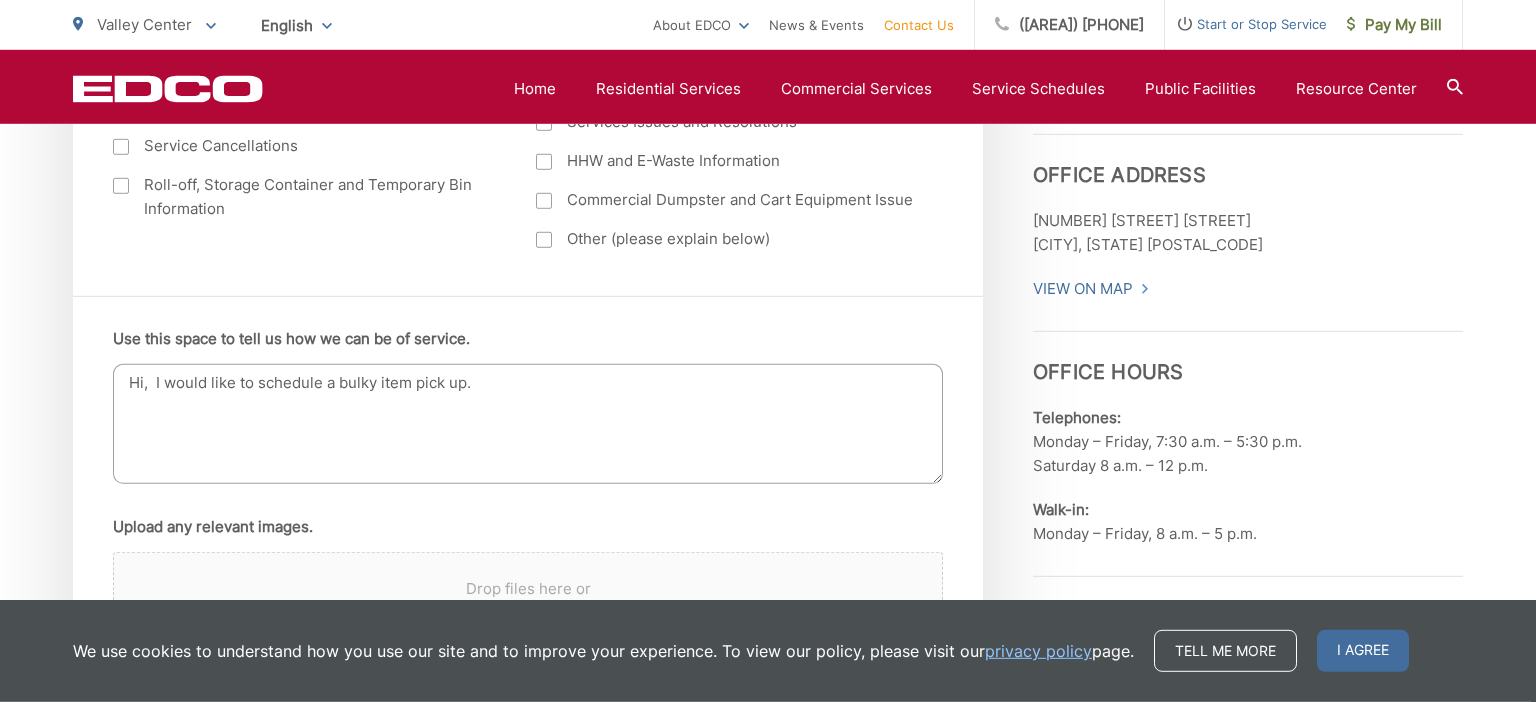 type on "Hi,  I would like to schedule a bulky item pick up." 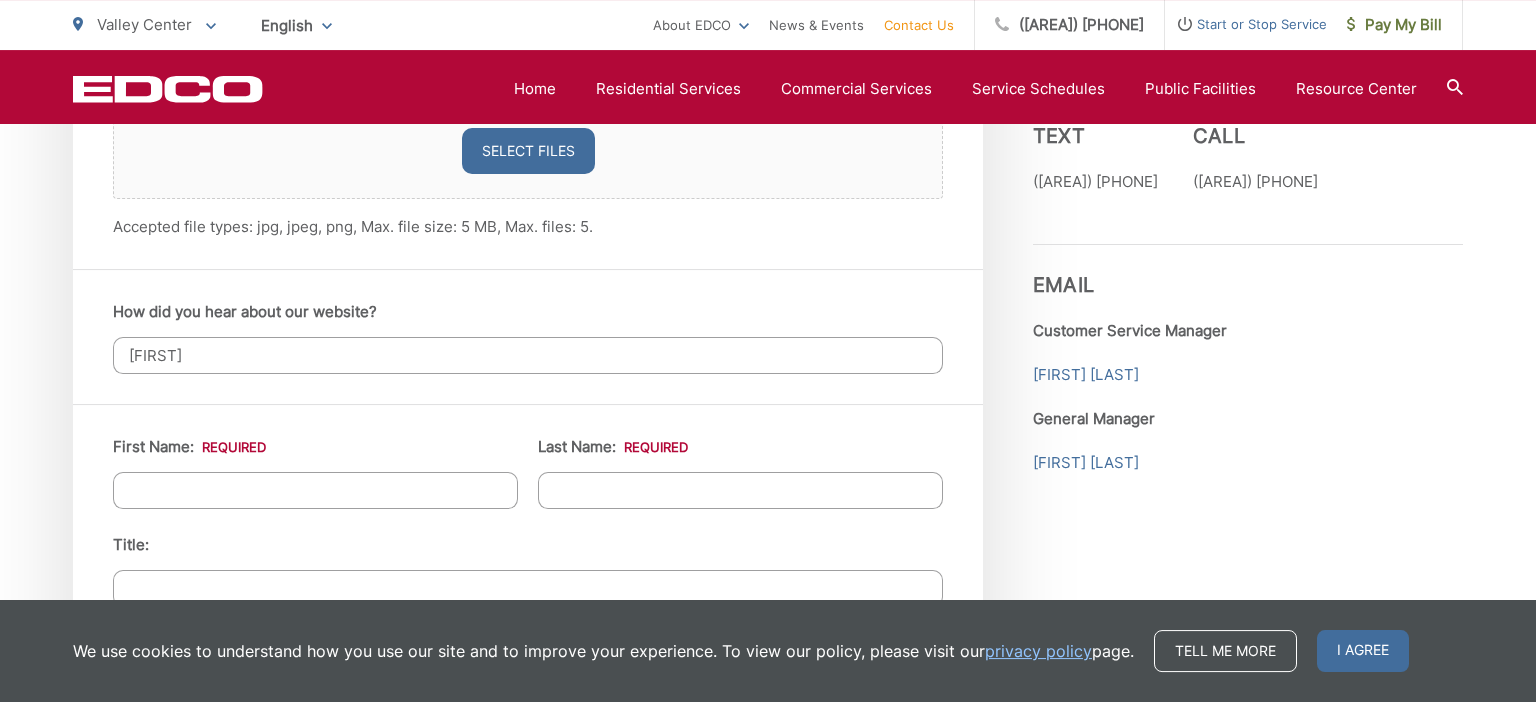 type on "B" 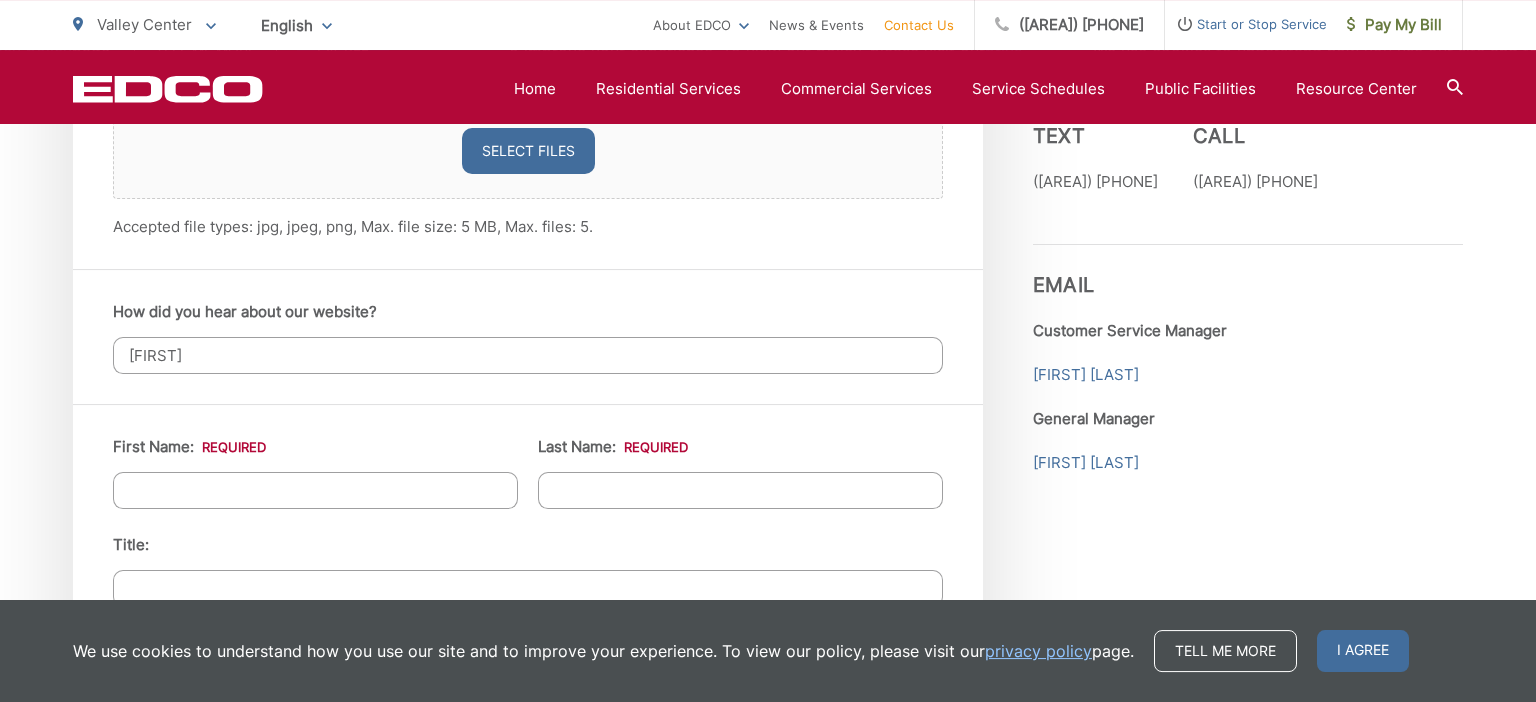 type on "[FIRST]" 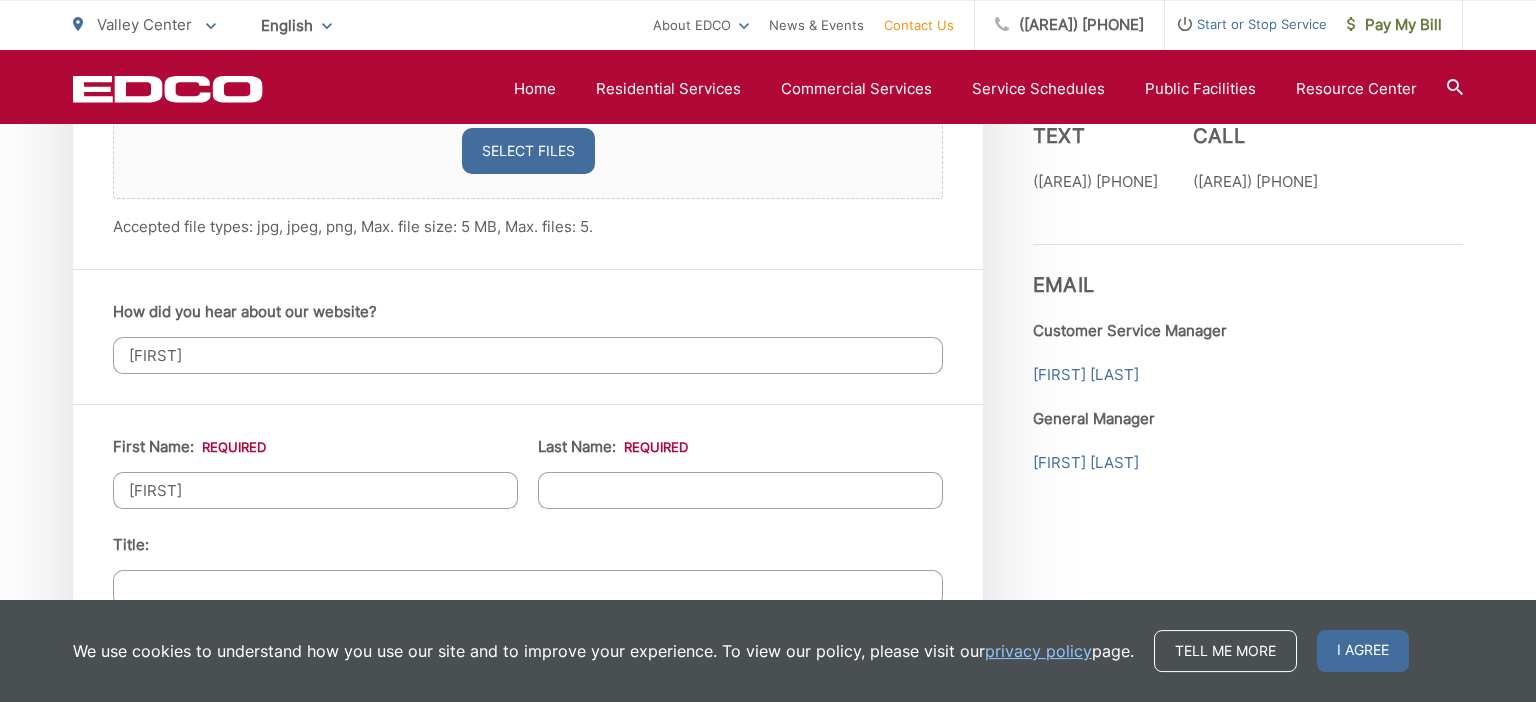 type on "[FIRST]" 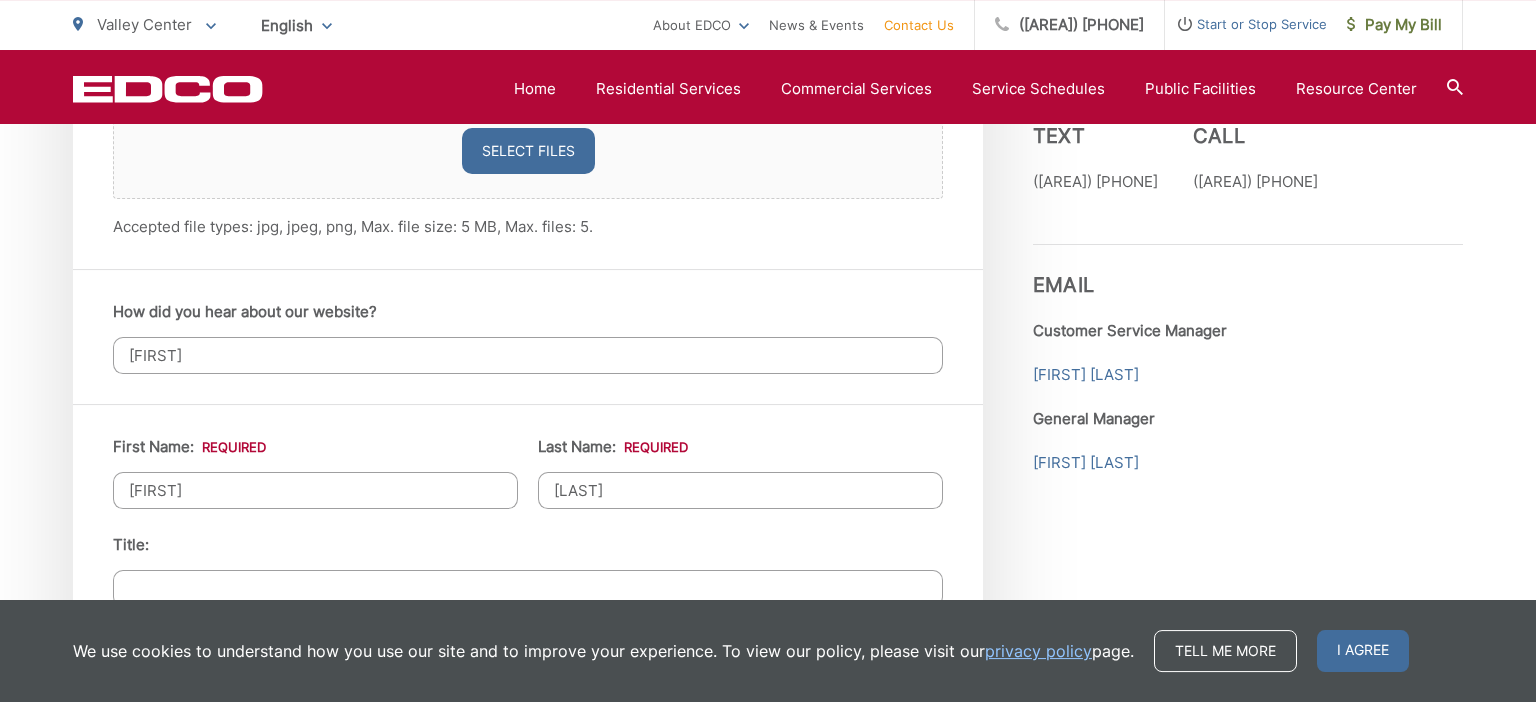 type on "[LAST]" 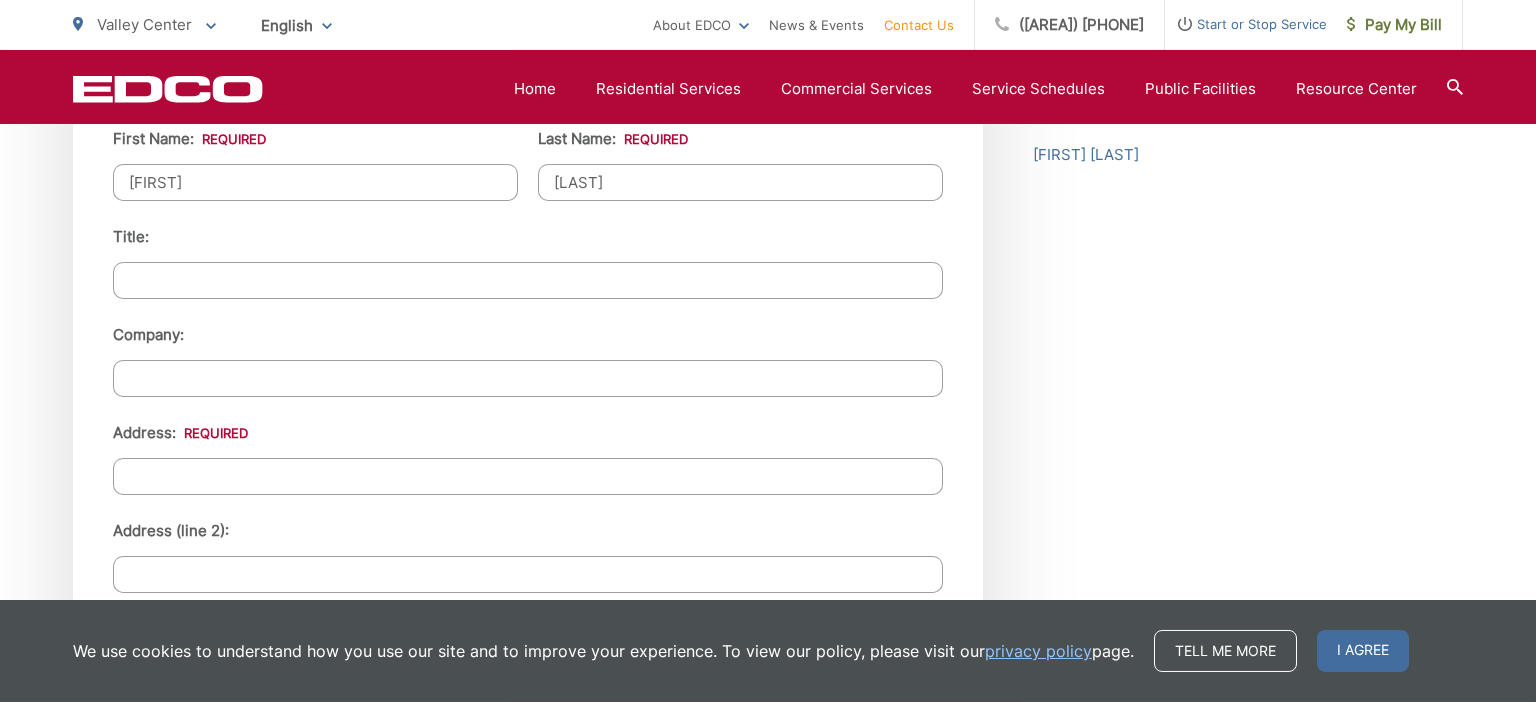 scroll, scrollTop: 1912, scrollLeft: 0, axis: vertical 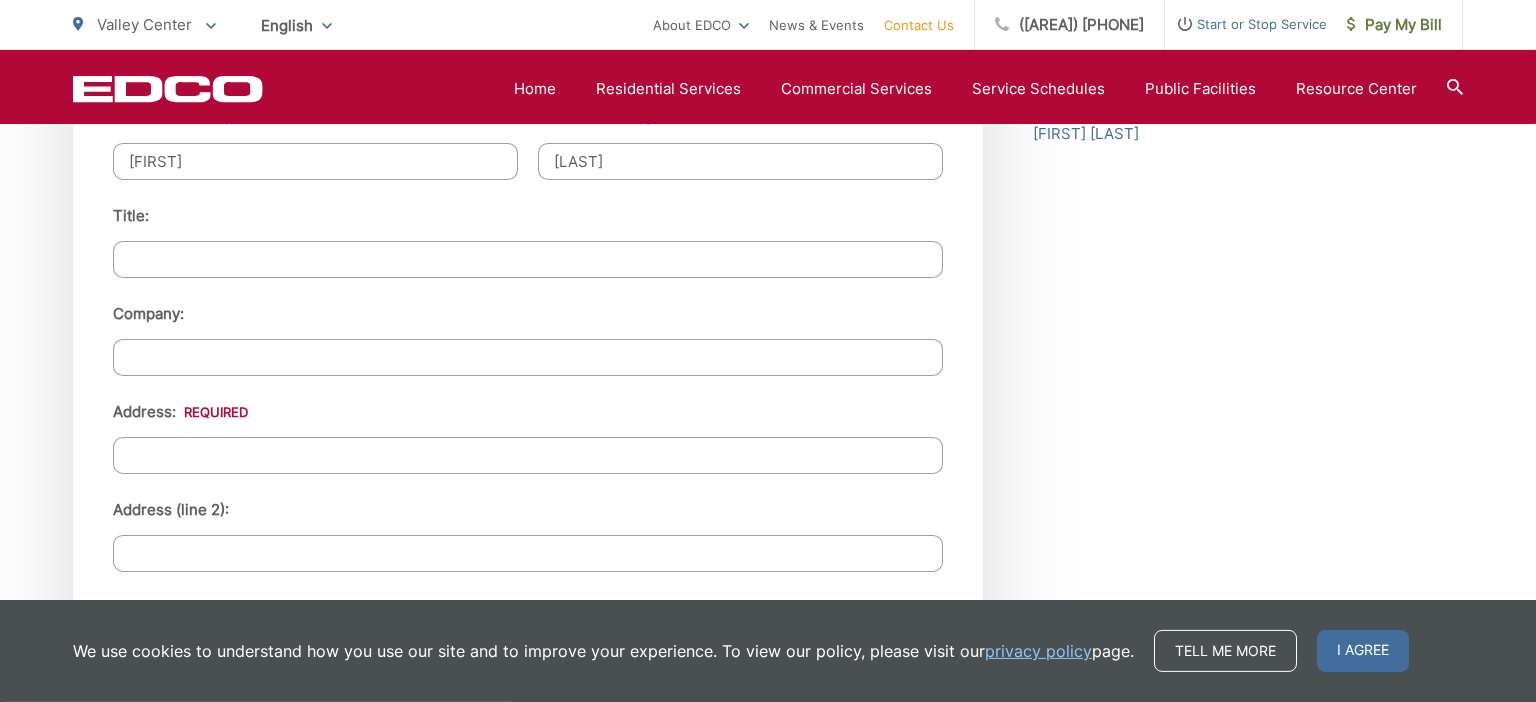 click on "Address: *" at bounding box center [528, 455] 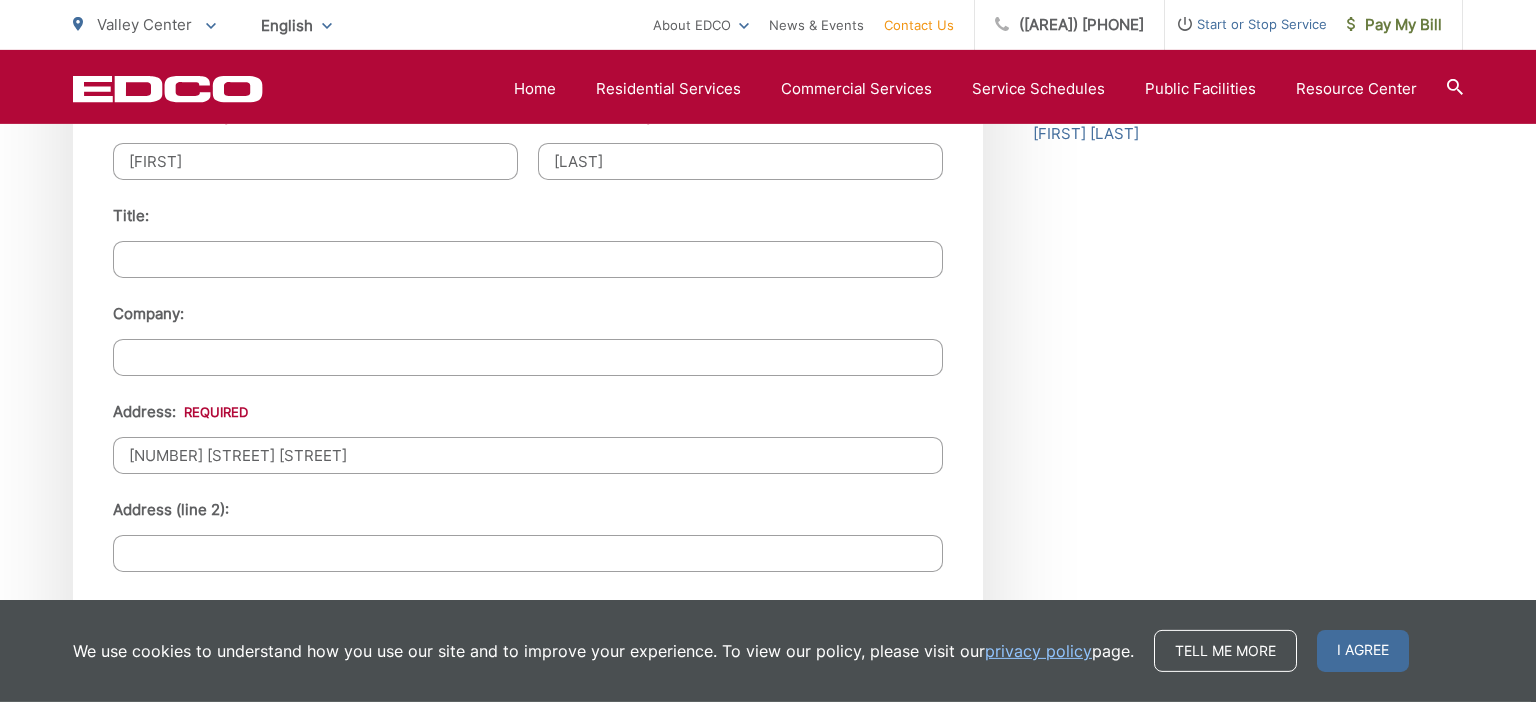 type on "[NUMBER] [STREET] [STREET]" 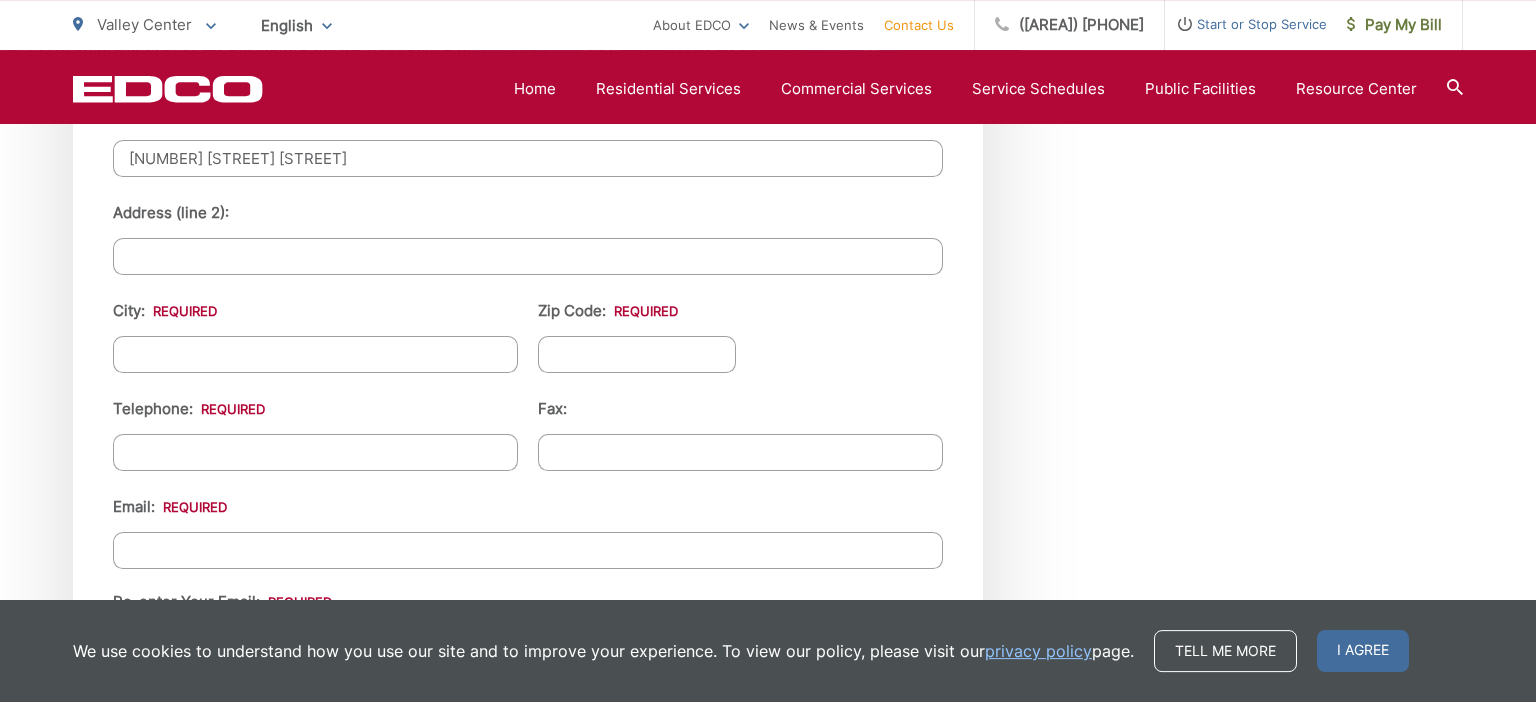 scroll, scrollTop: 2243, scrollLeft: 0, axis: vertical 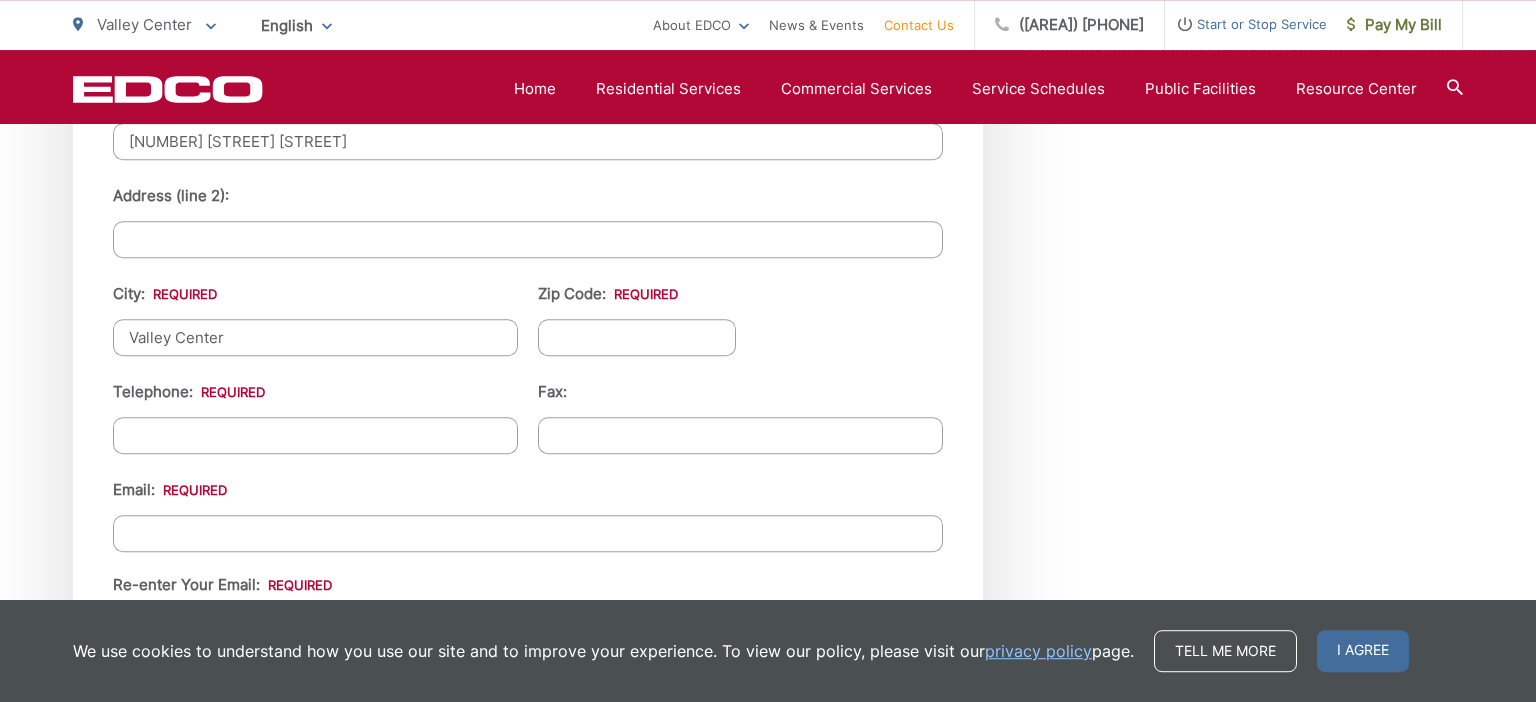 type on "Valley Center" 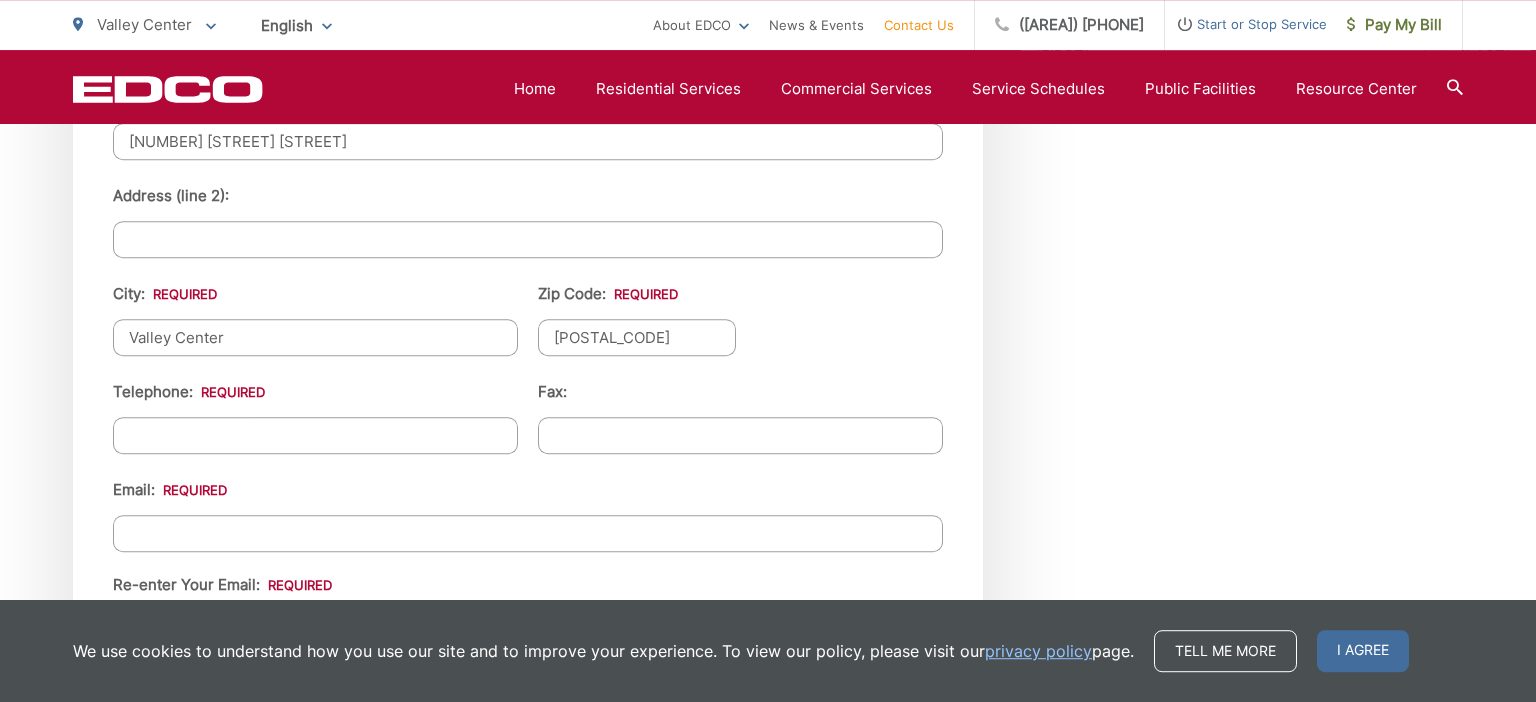 type on "[POSTAL_CODE]" 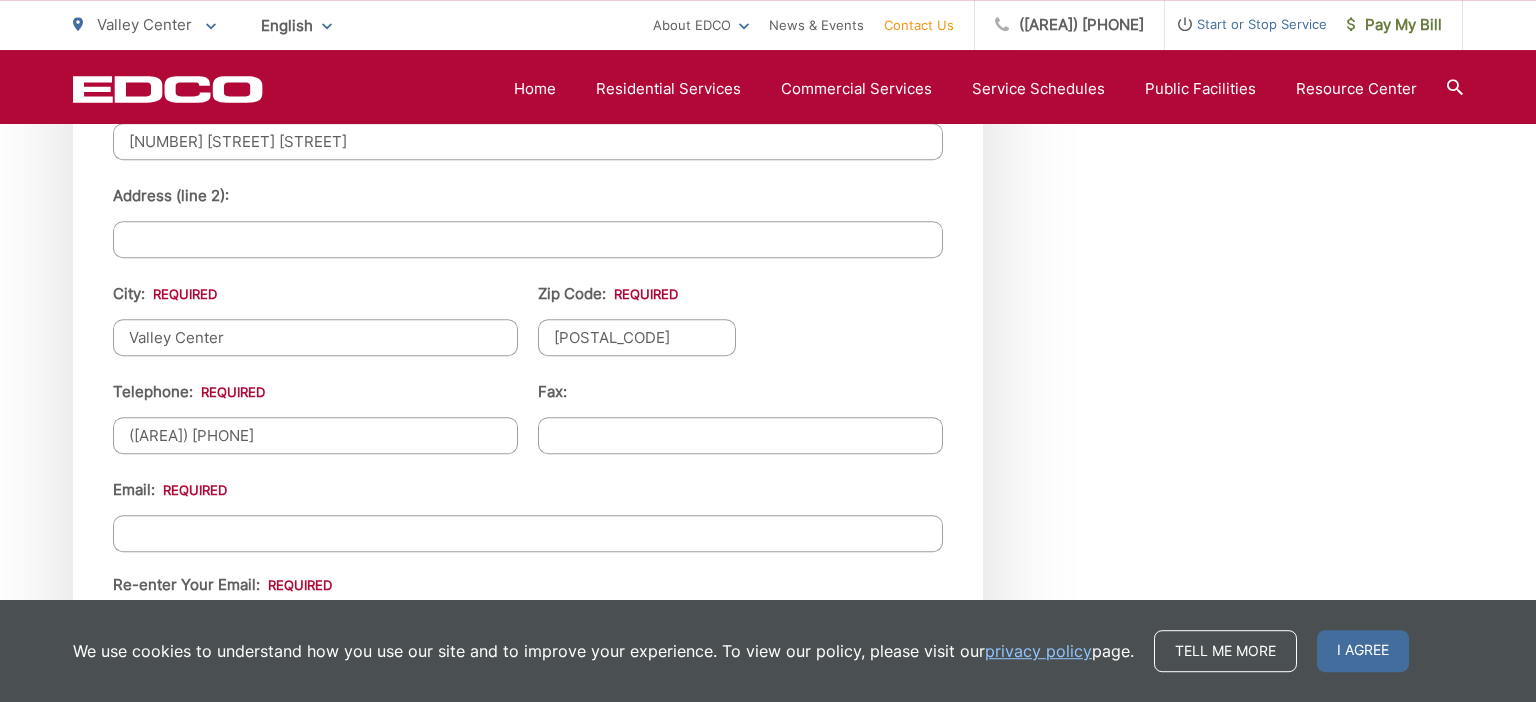 type on "([AREA]) [PHONE]" 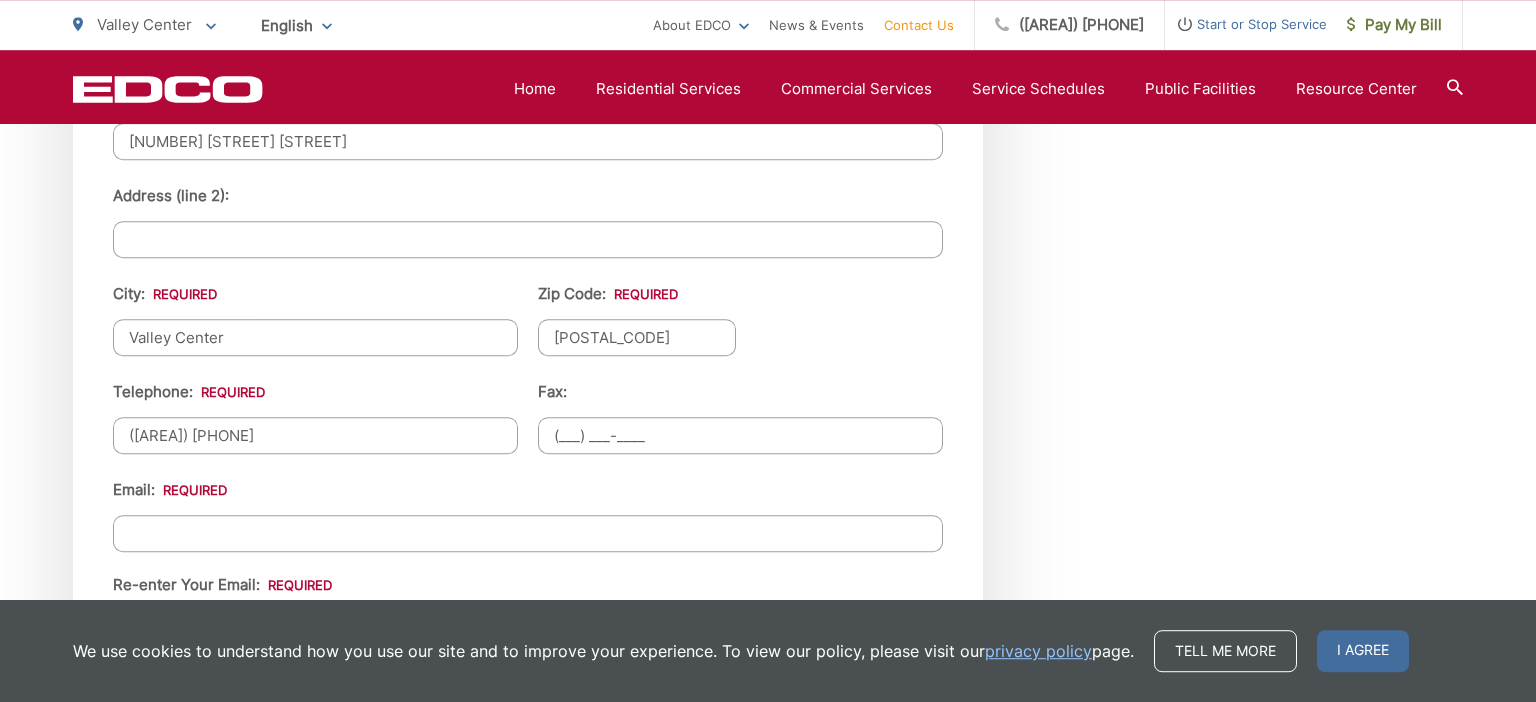 type 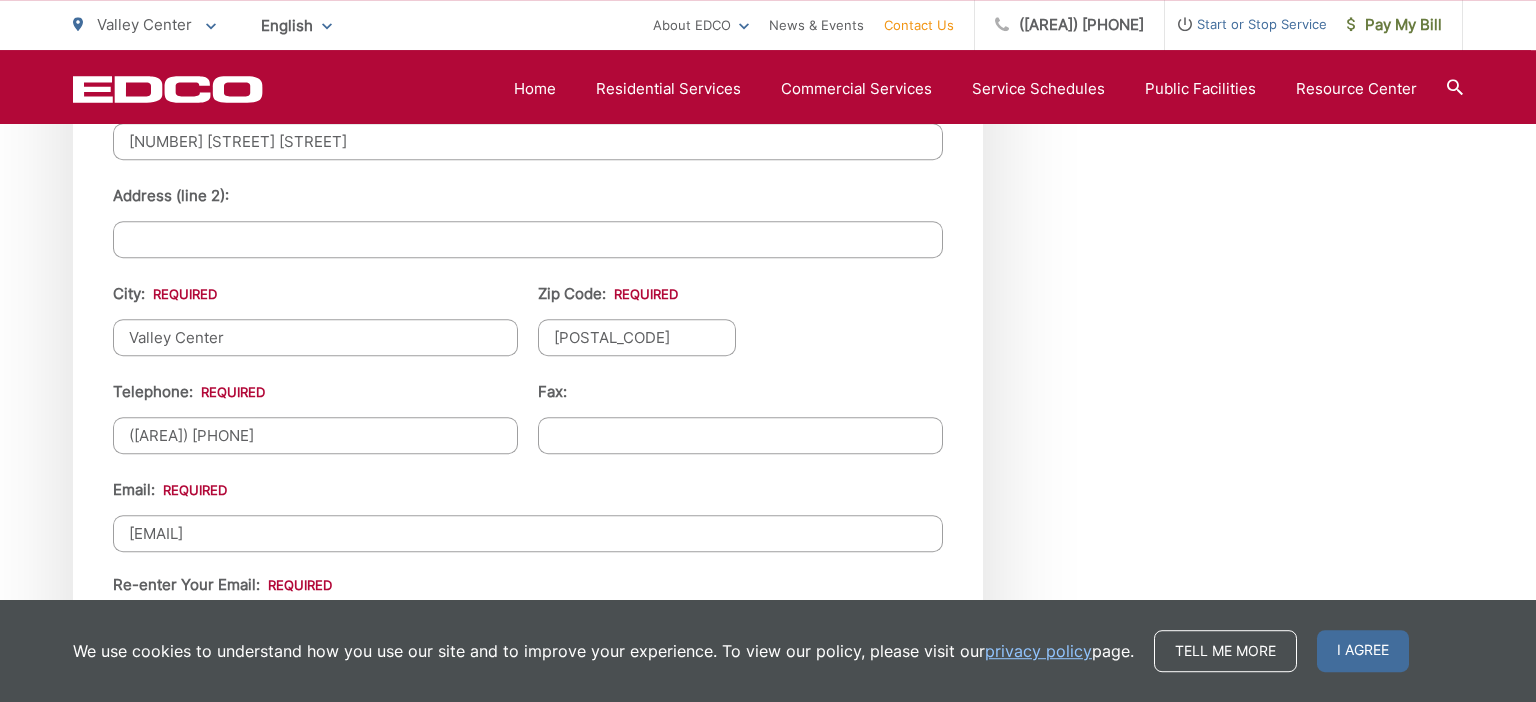 type on "[EMAIL]" 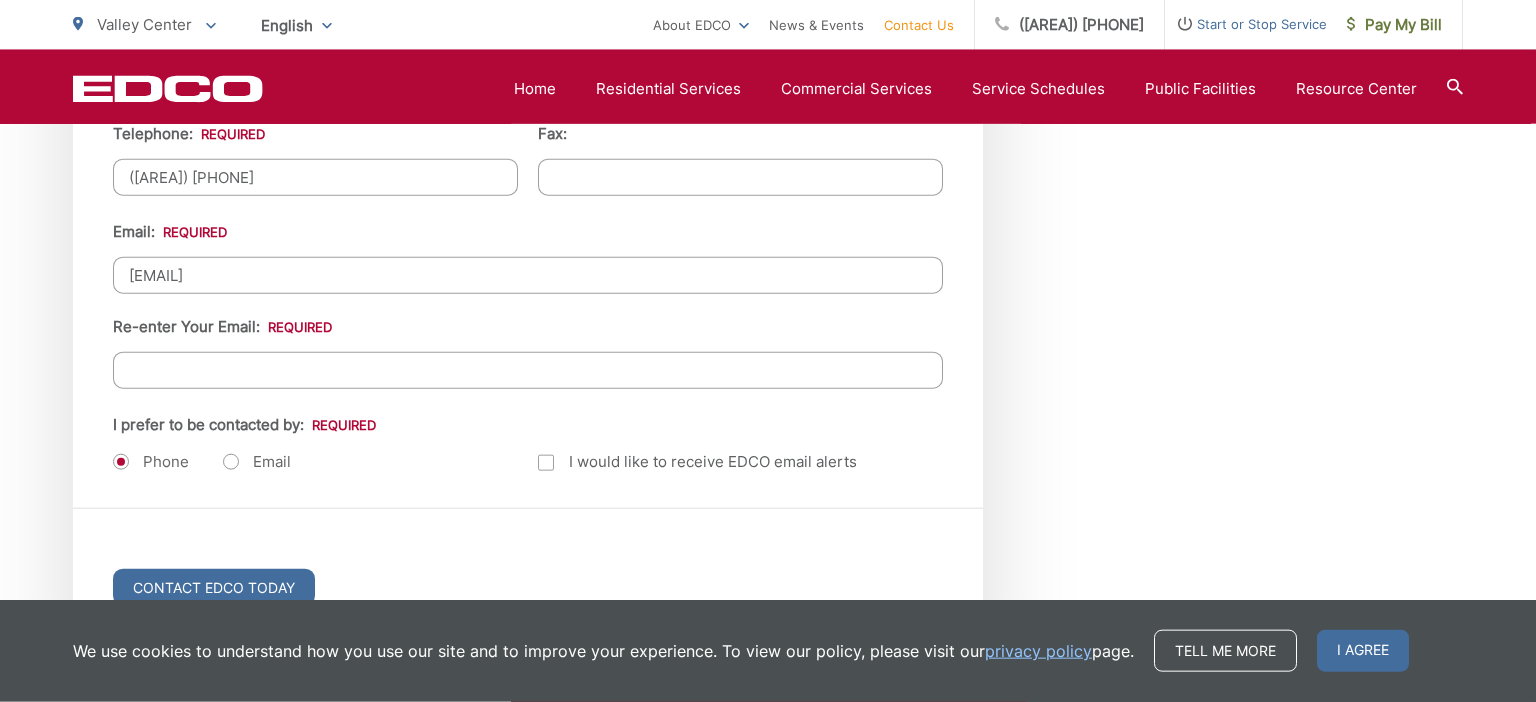 scroll, scrollTop: 2556, scrollLeft: 0, axis: vertical 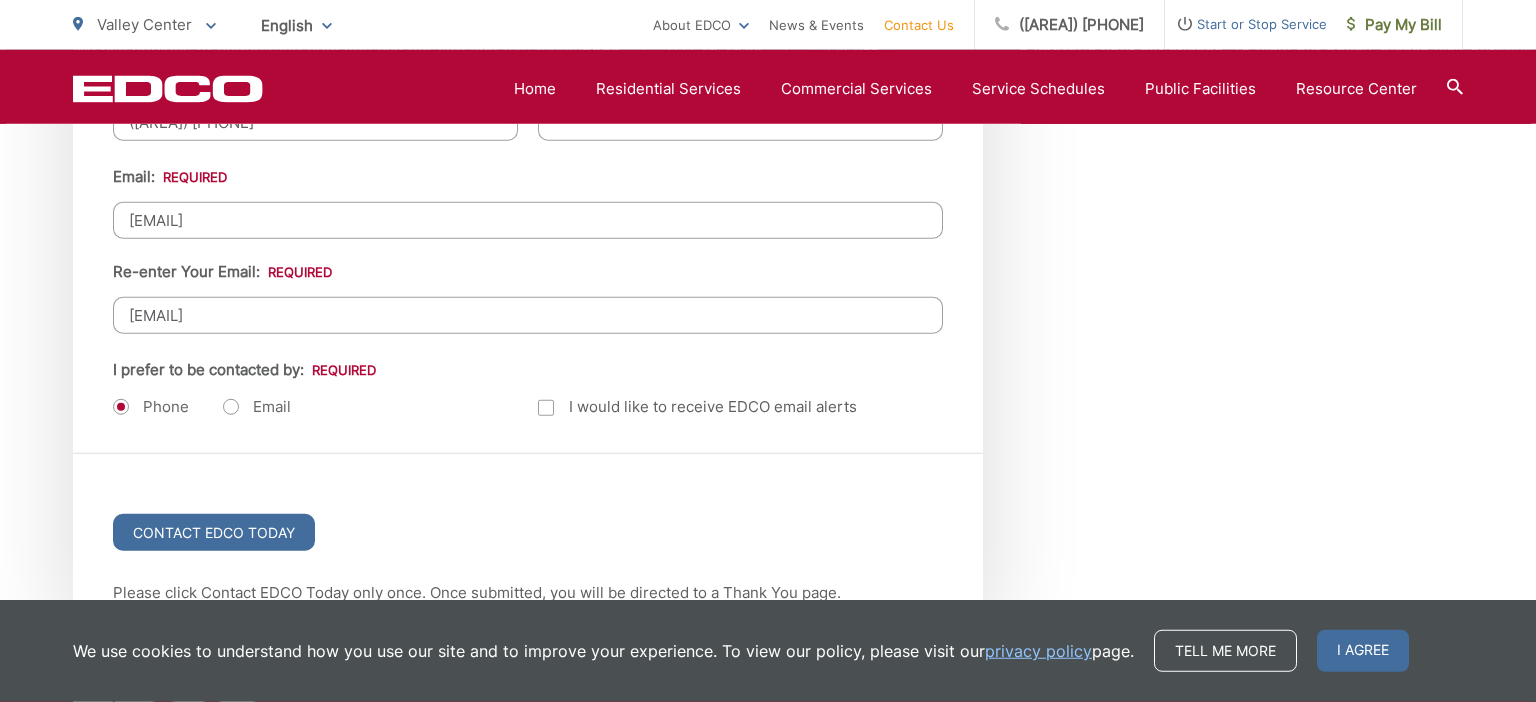 type on "[EMAIL]" 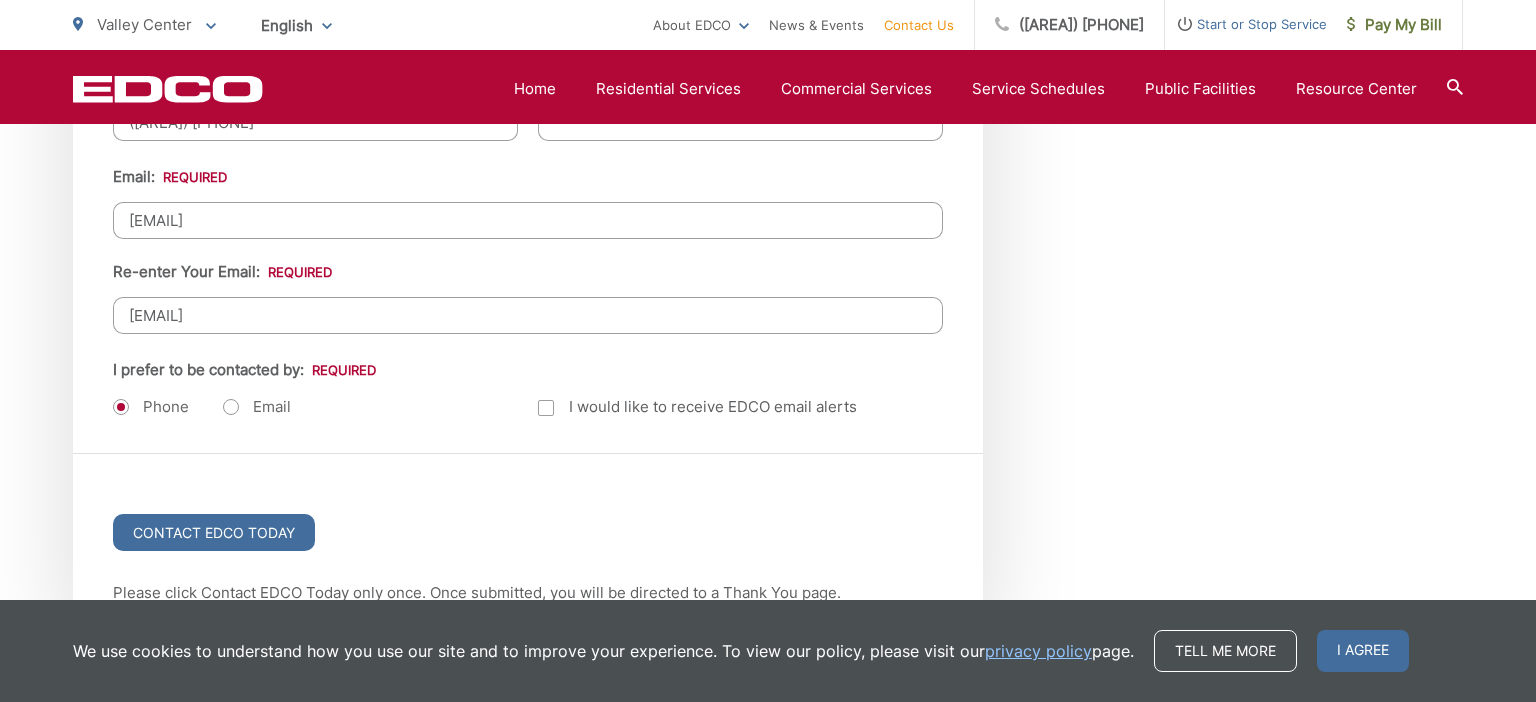 scroll, scrollTop: 546, scrollLeft: 0, axis: vertical 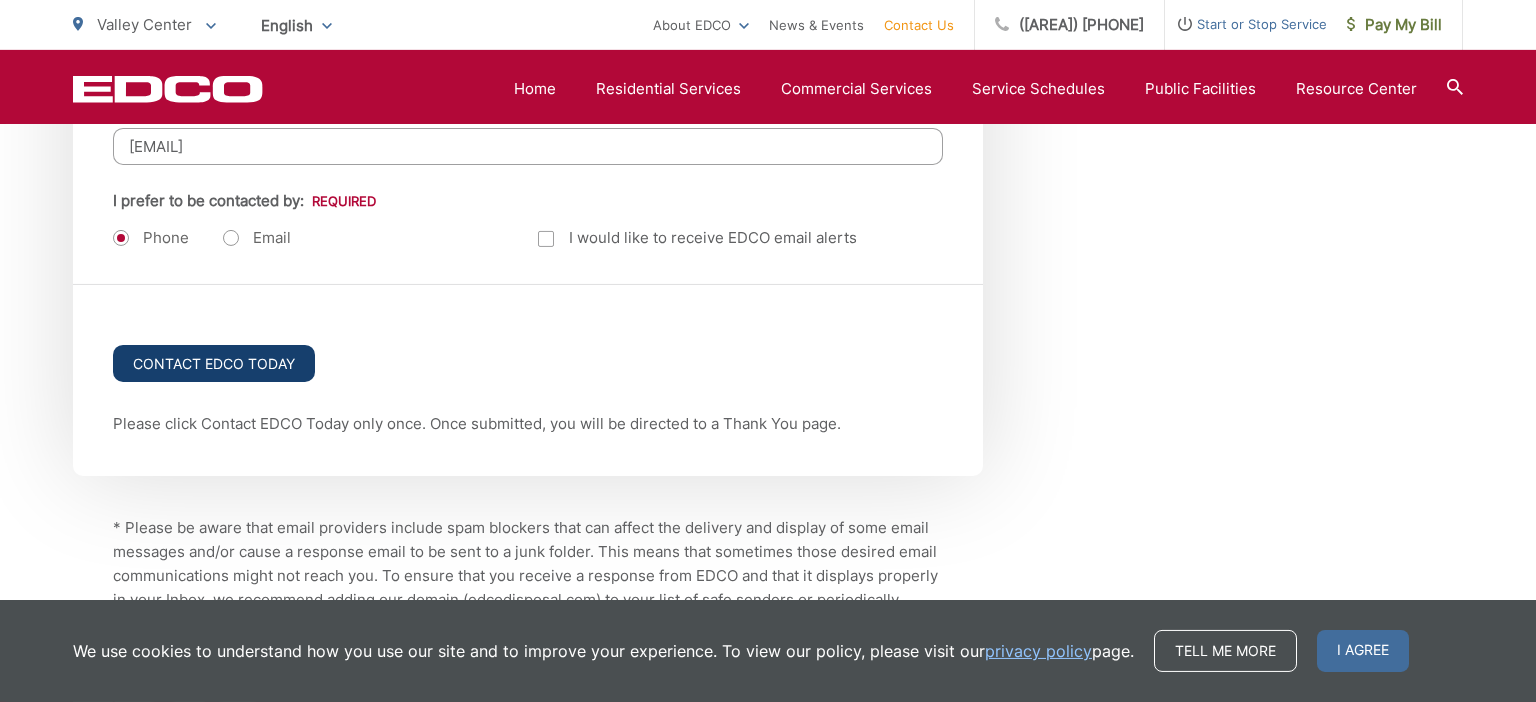 click on "Contact EDCO Today" at bounding box center (214, 363) 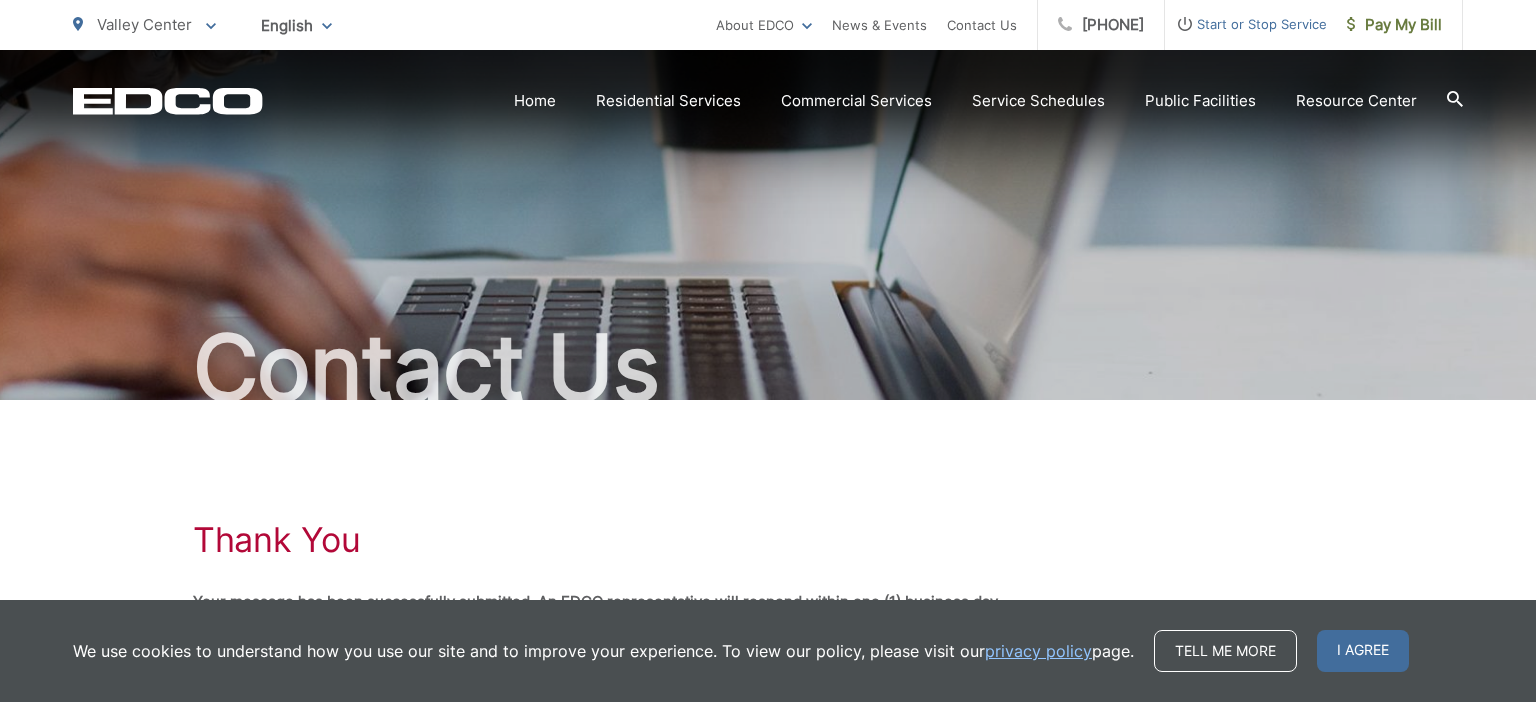 scroll, scrollTop: 0, scrollLeft: 0, axis: both 